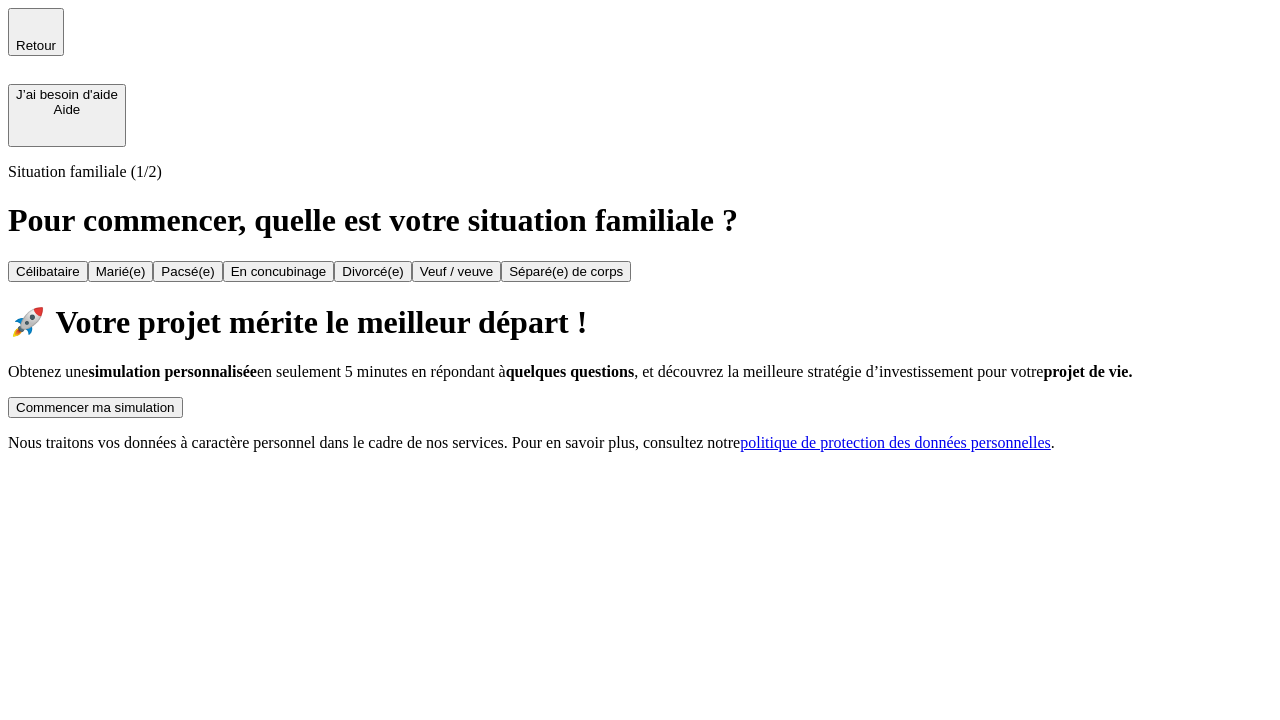 scroll, scrollTop: 0, scrollLeft: 0, axis: both 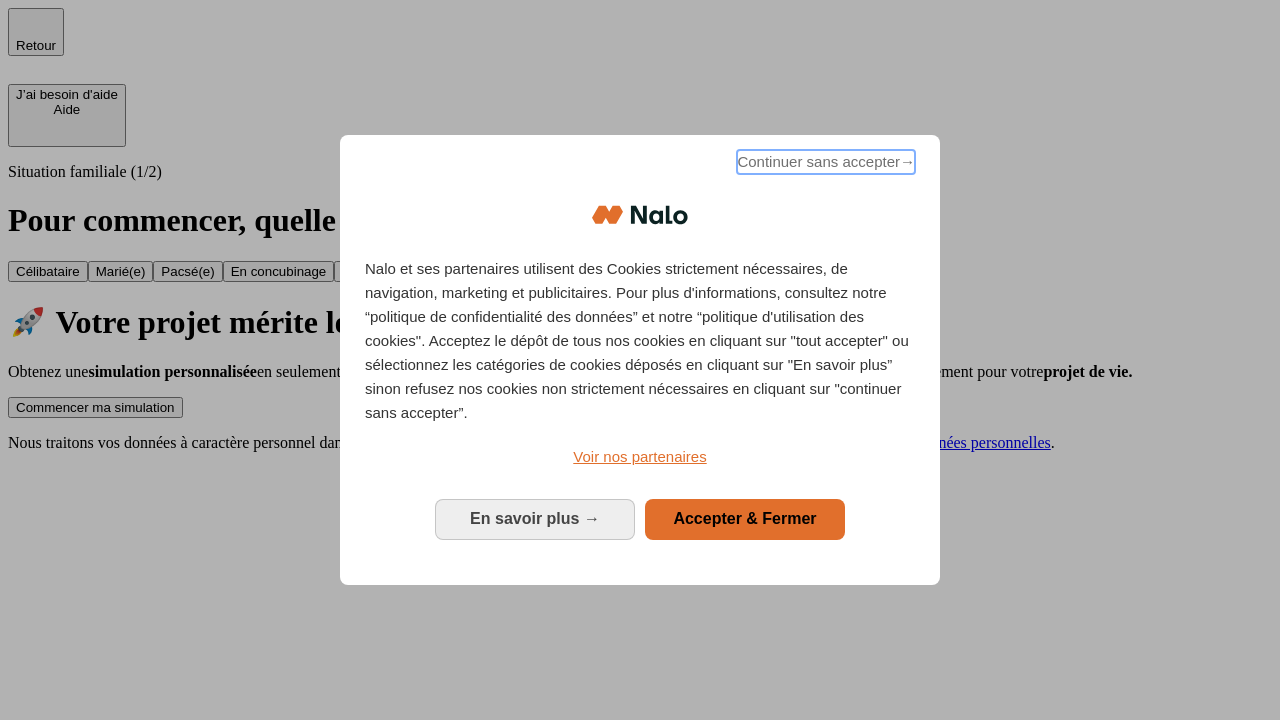 click on "Continuer sans accepter  →" at bounding box center [826, 162] 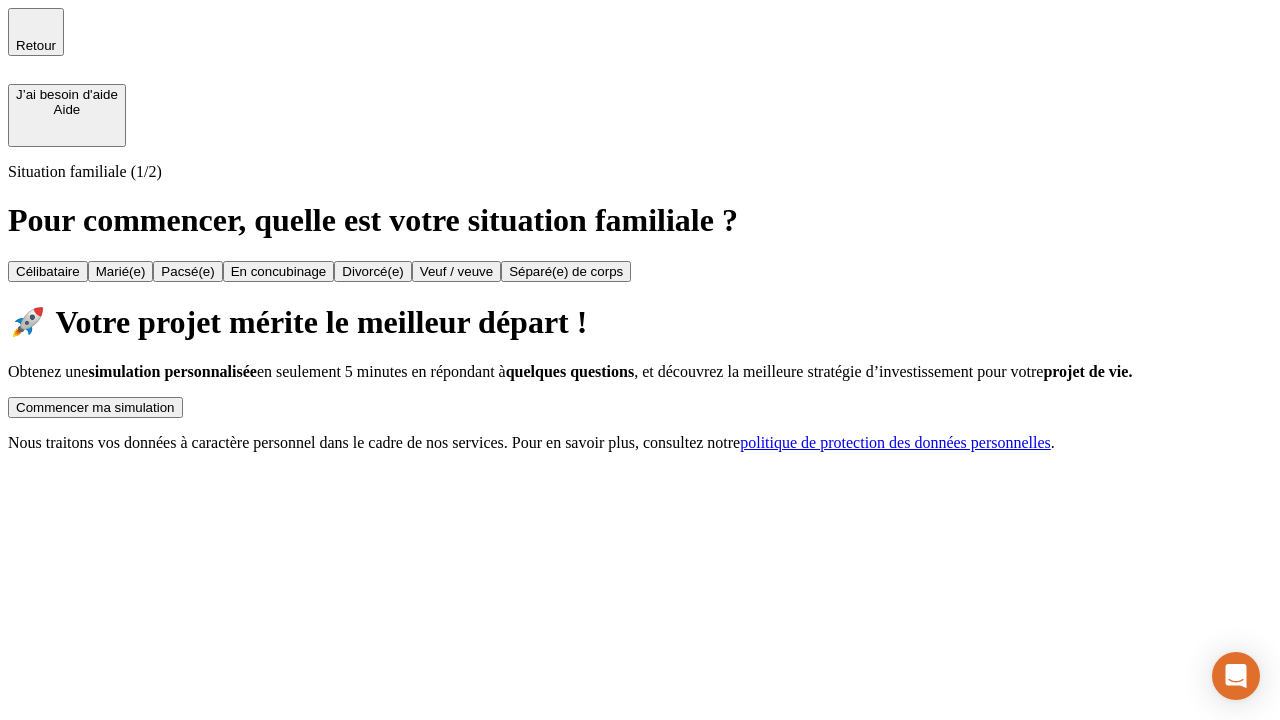 click on "Commencer ma simulation" at bounding box center [95, 407] 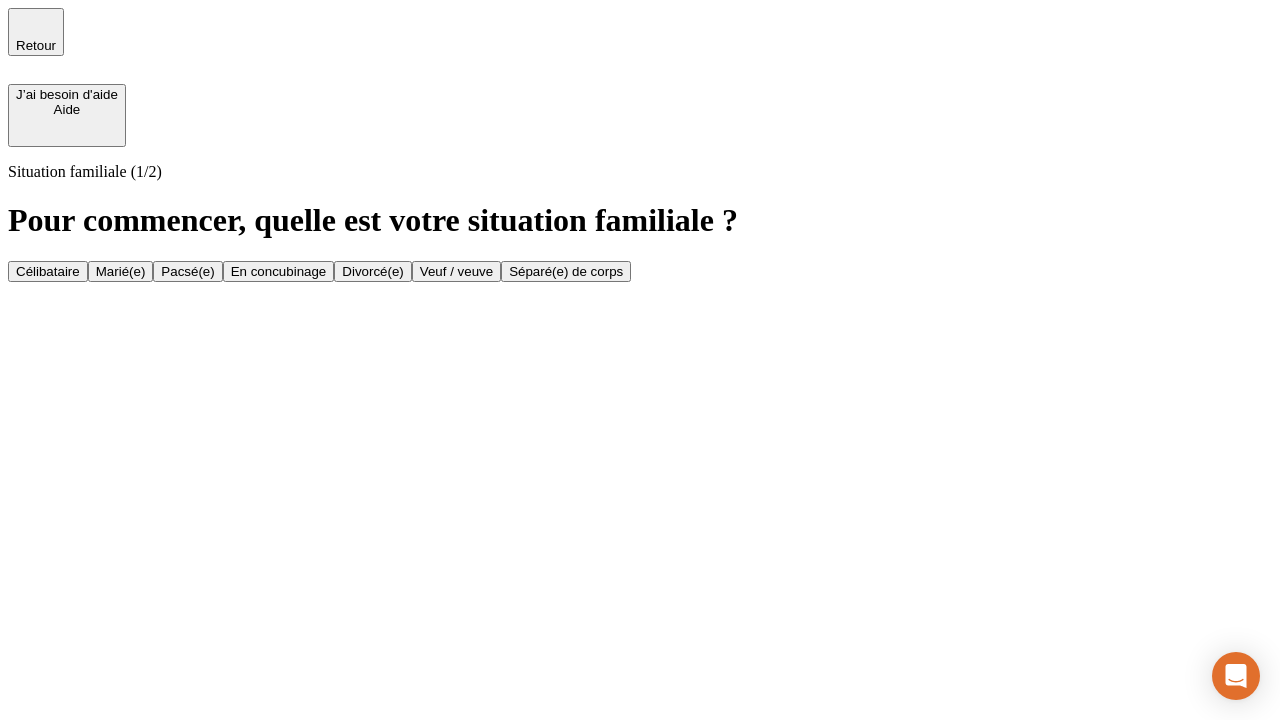 click on "Veuf / veuve" at bounding box center (456, 271) 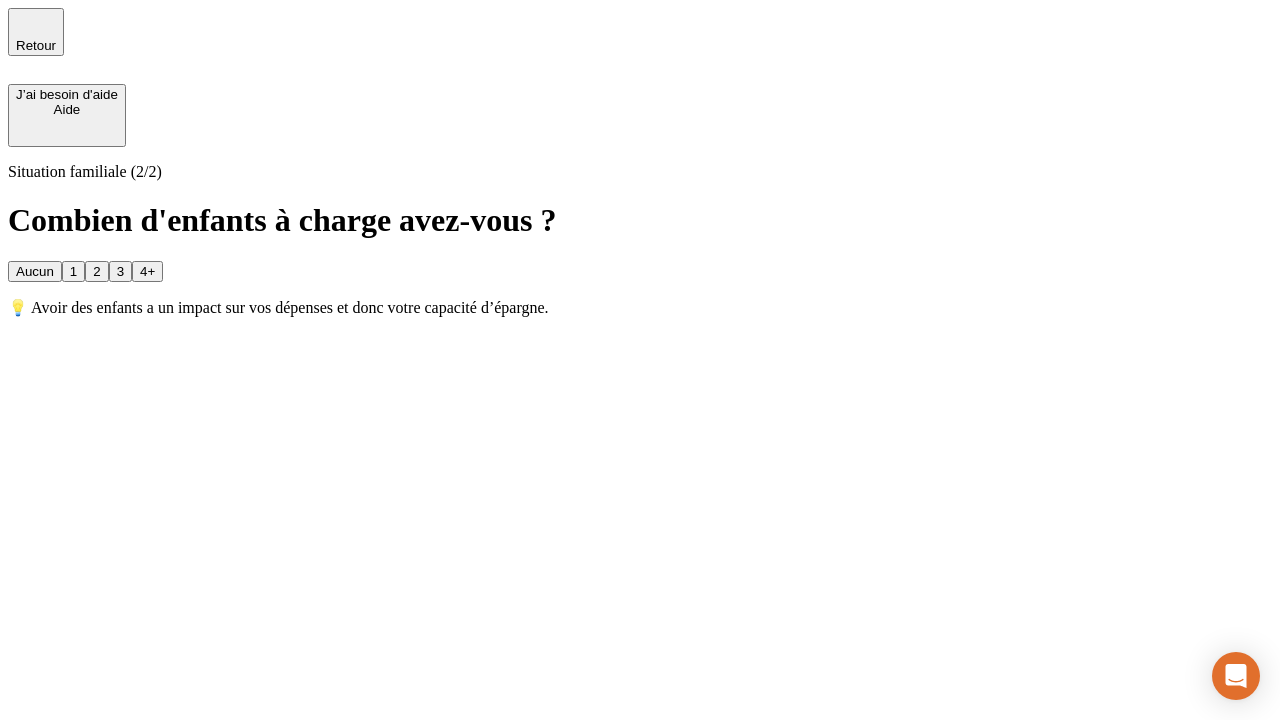 click on "Aucun" at bounding box center [35, 271] 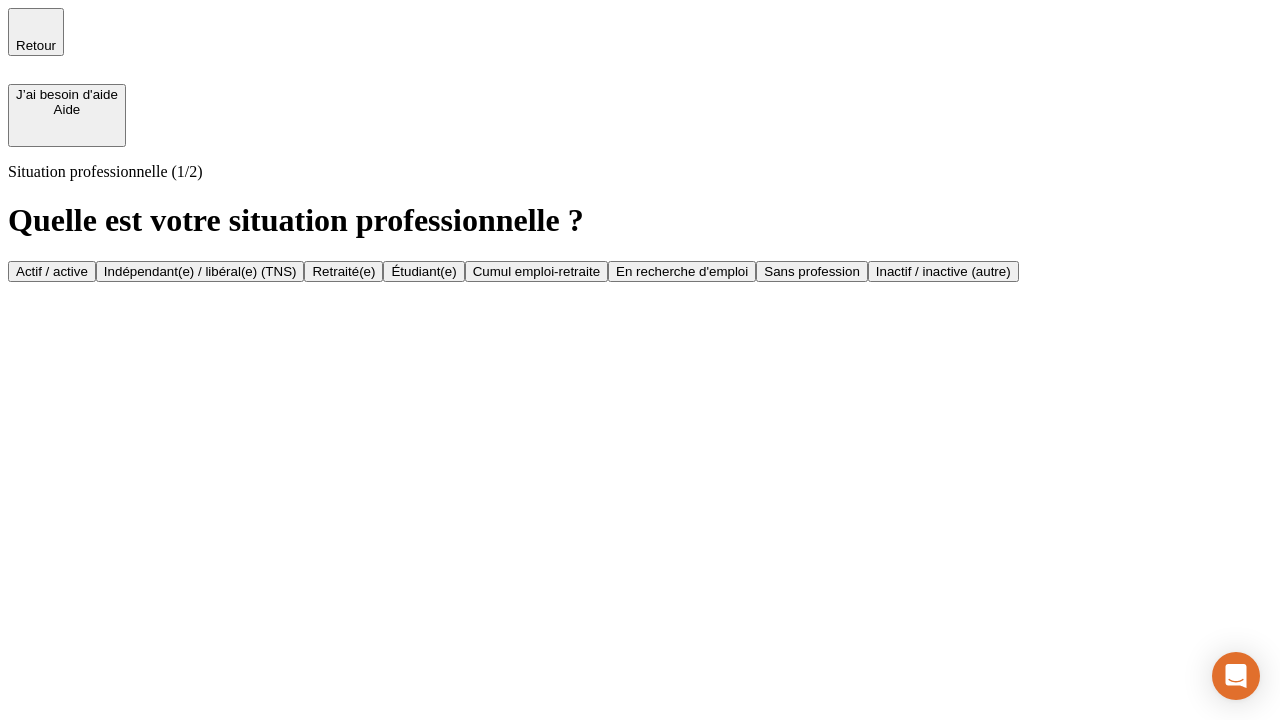 click on "Retraité(e)" at bounding box center [343, 271] 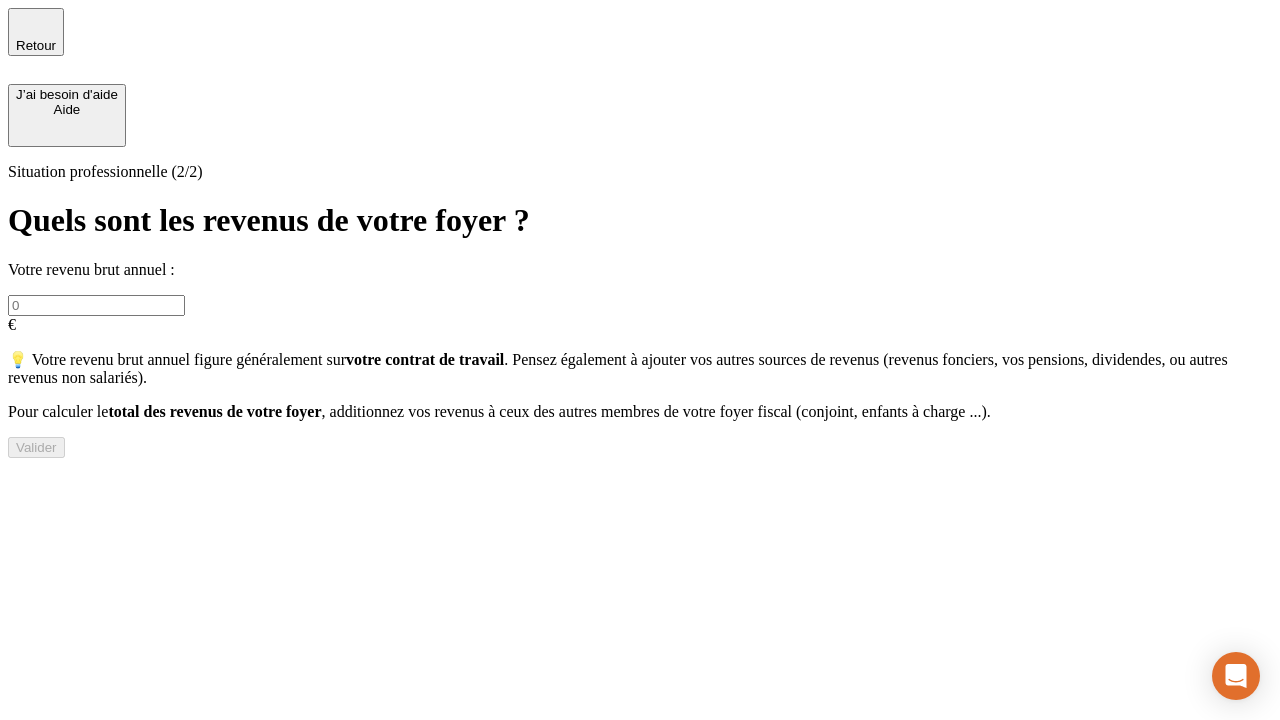 click at bounding box center [96, 305] 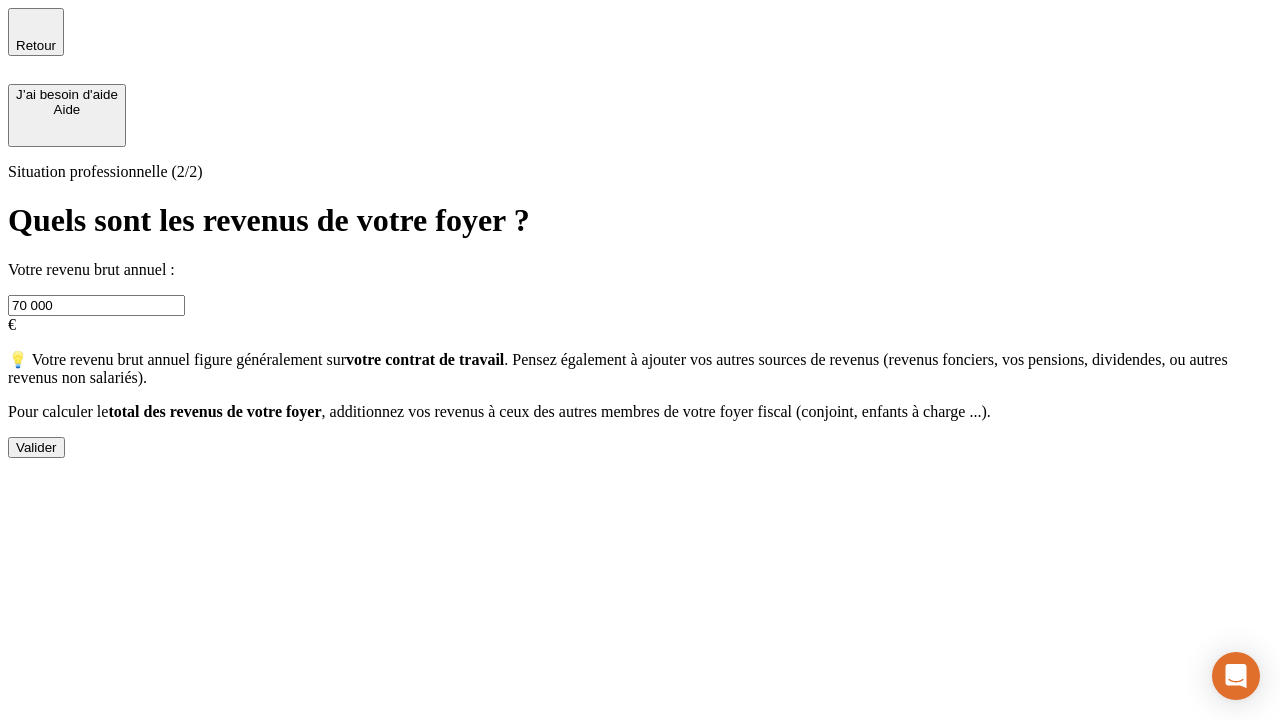 type on "70 000" 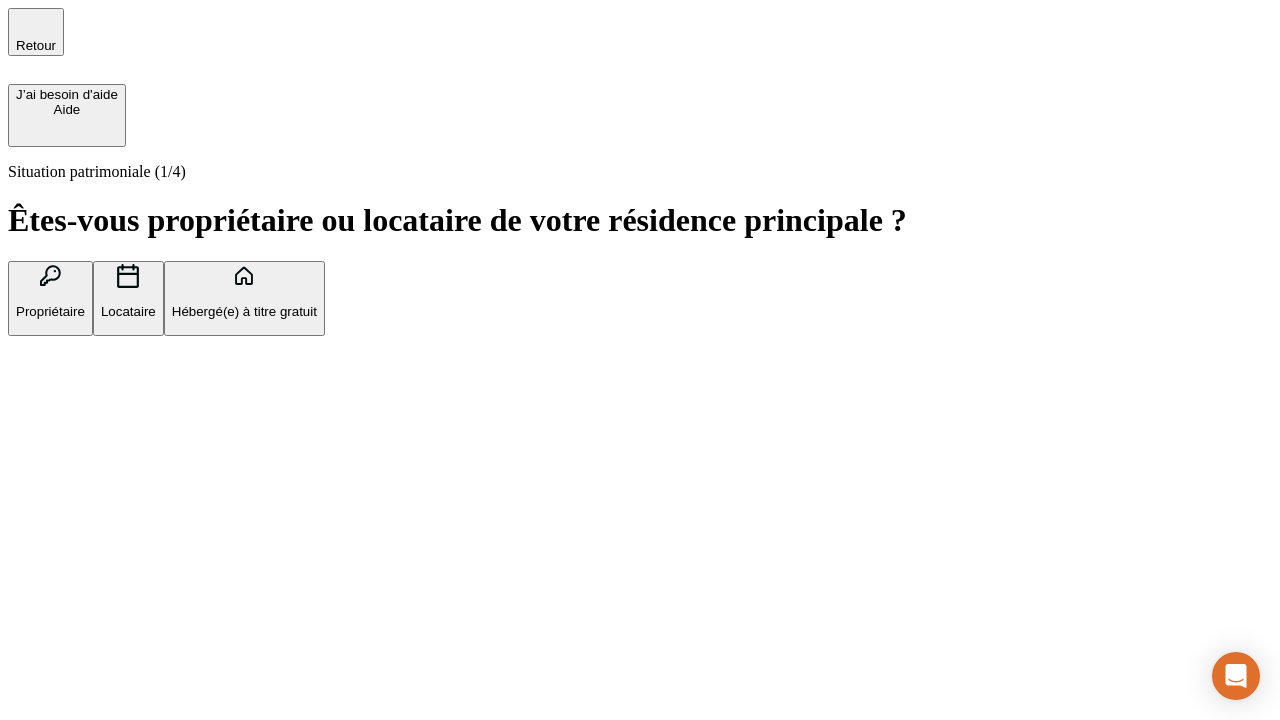 click on "Locataire" at bounding box center (128, 311) 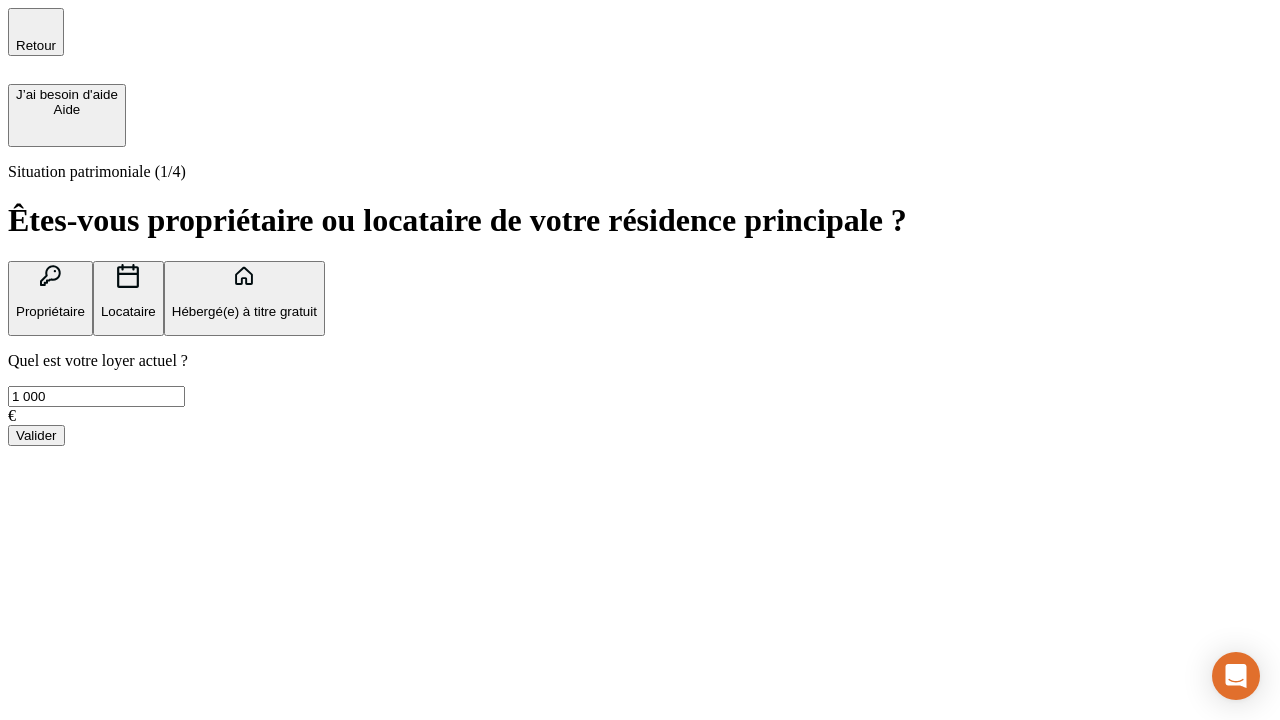 type on "1 000" 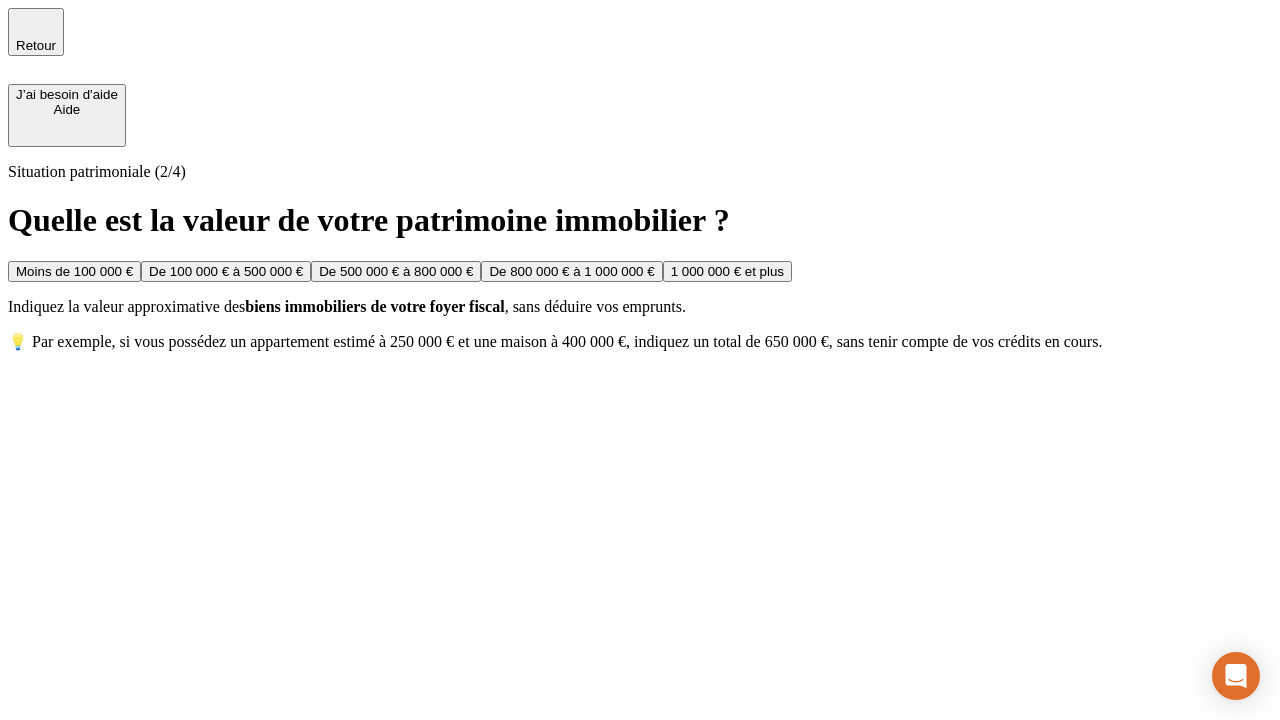click on "De 500 000 € à 800 000 €" at bounding box center [396, 271] 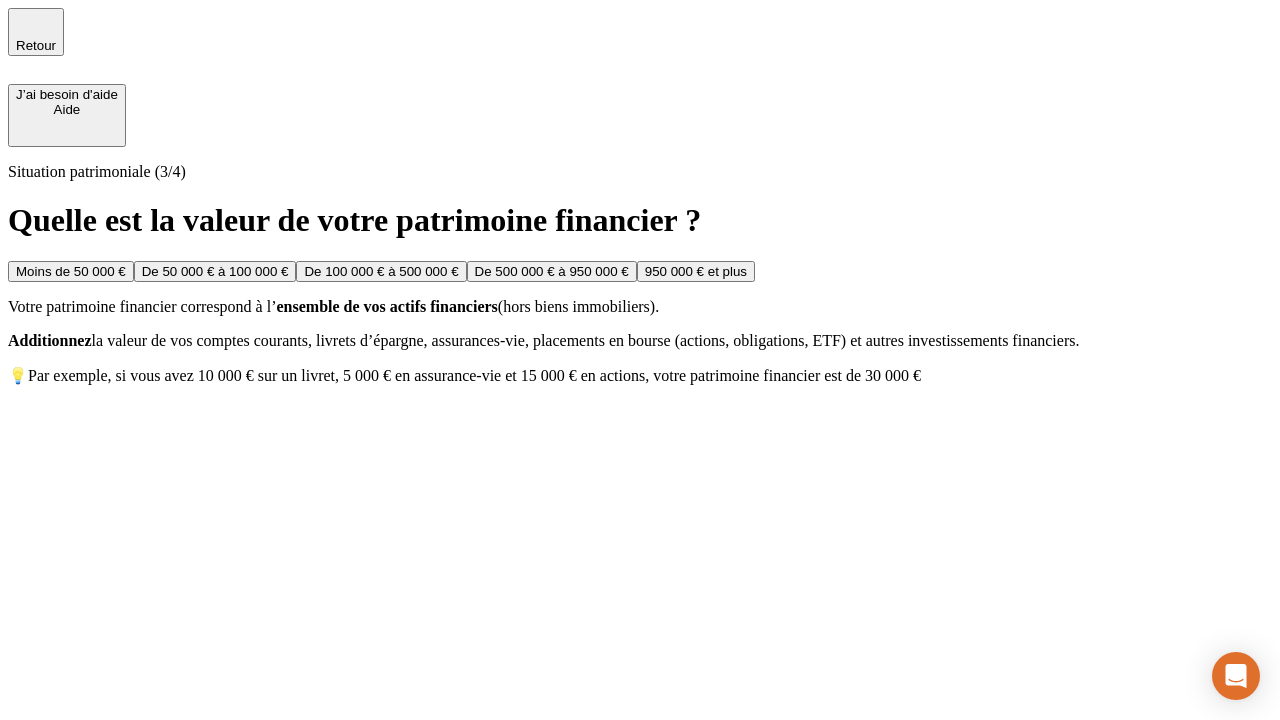click on "Moins de 50 000 €" at bounding box center [71, 271] 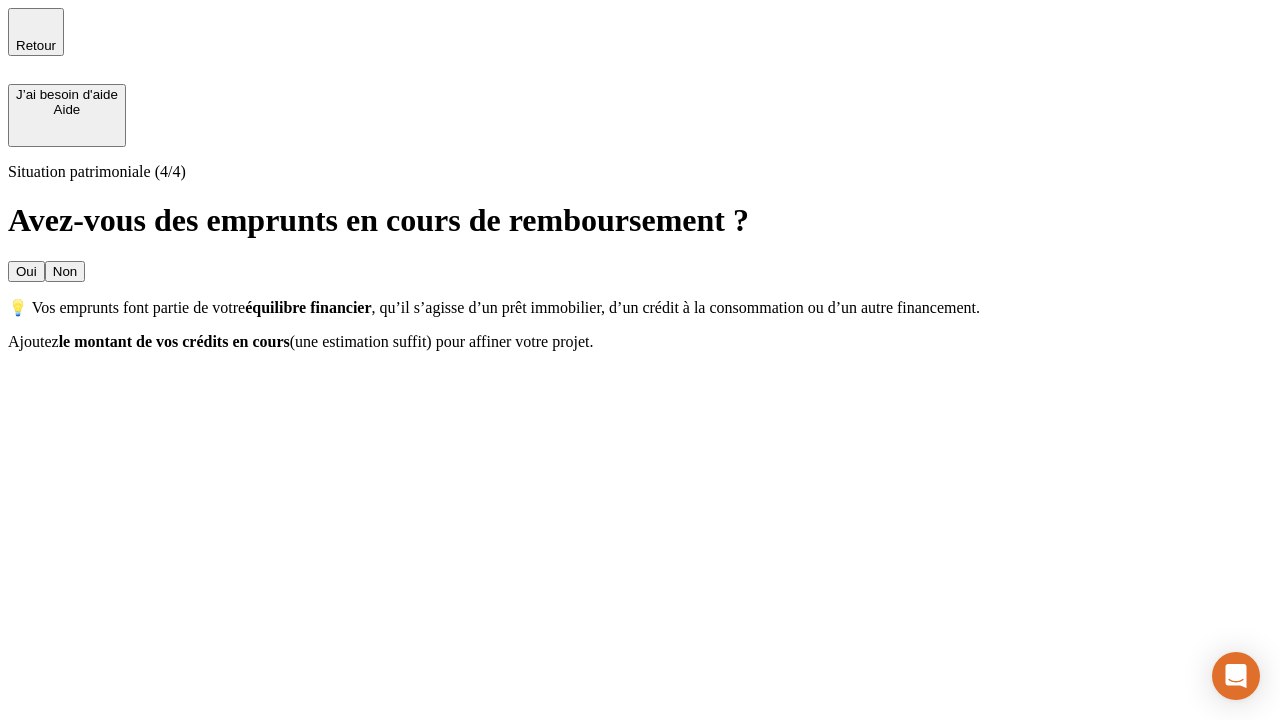 click on "Oui" at bounding box center [26, 271] 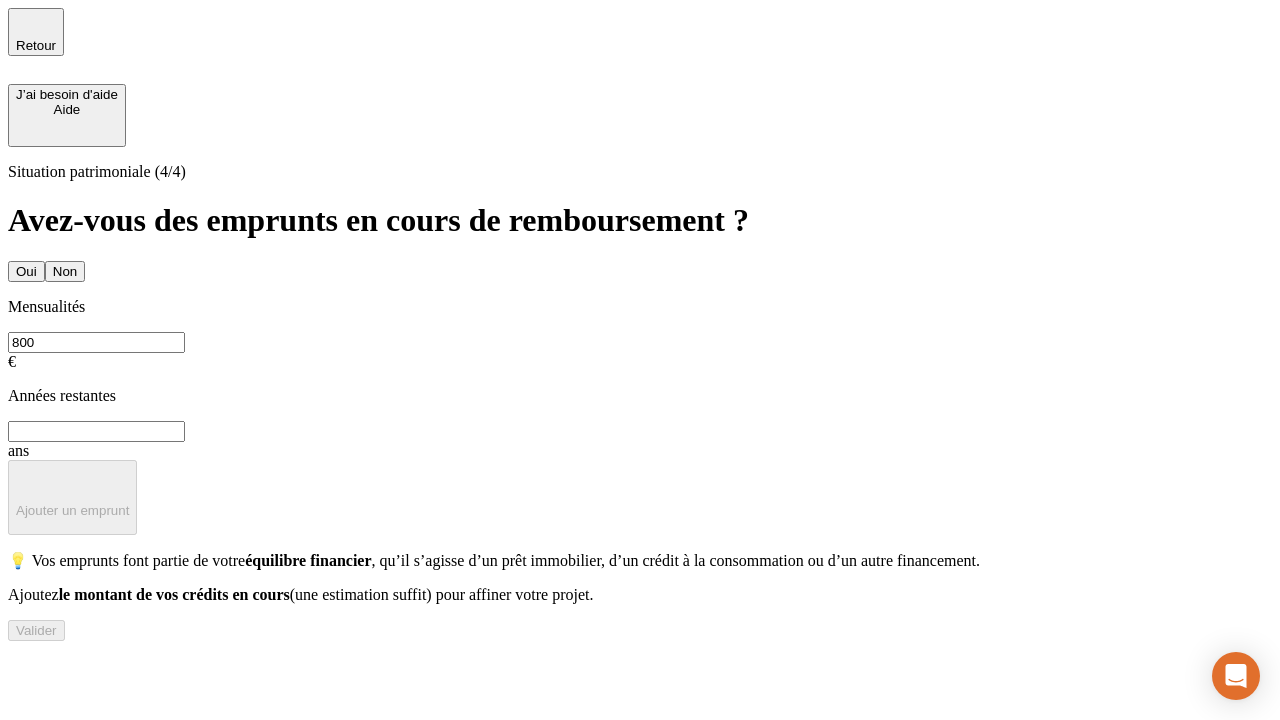 type on "800" 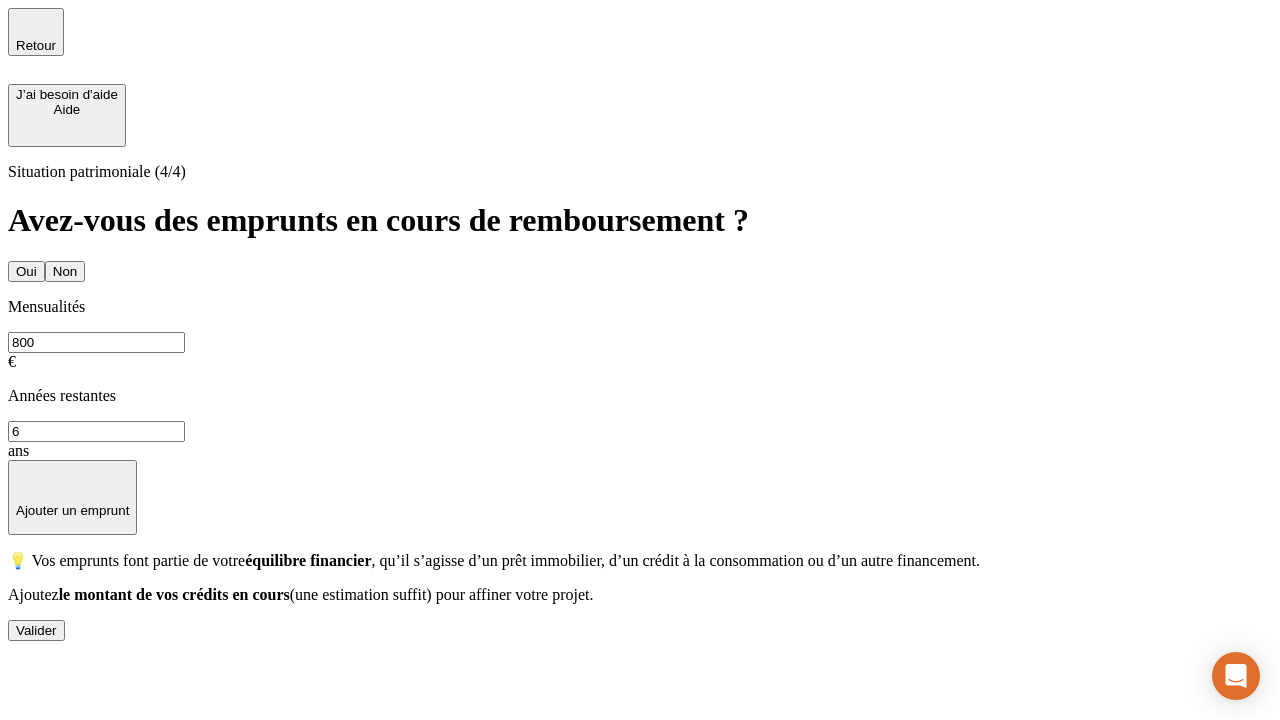 type on "6" 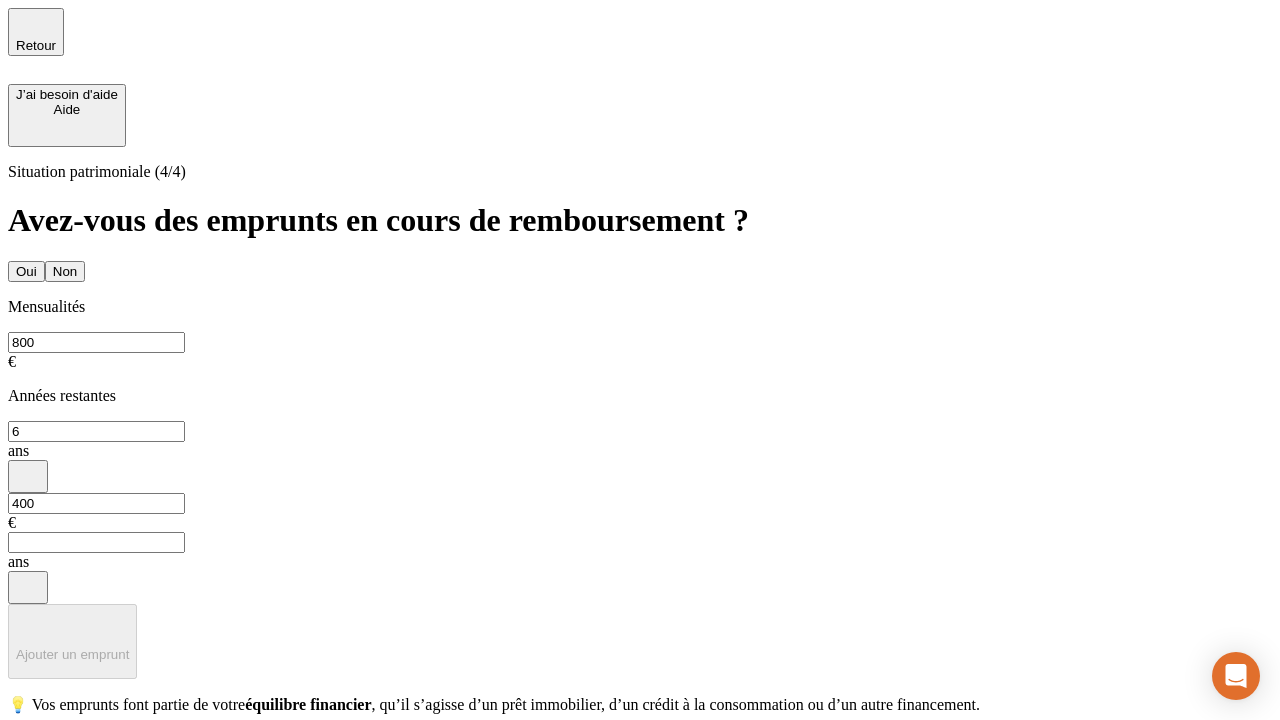 type on "400" 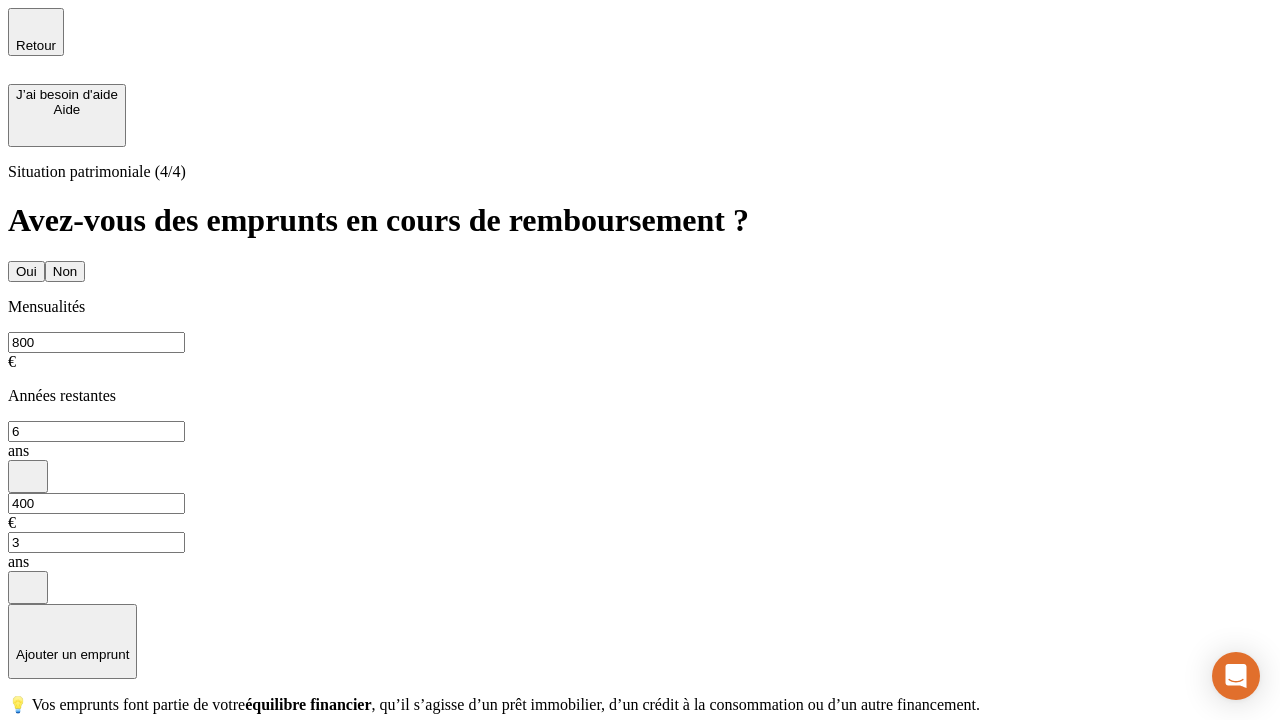 click on "Valider" at bounding box center [36, 774] 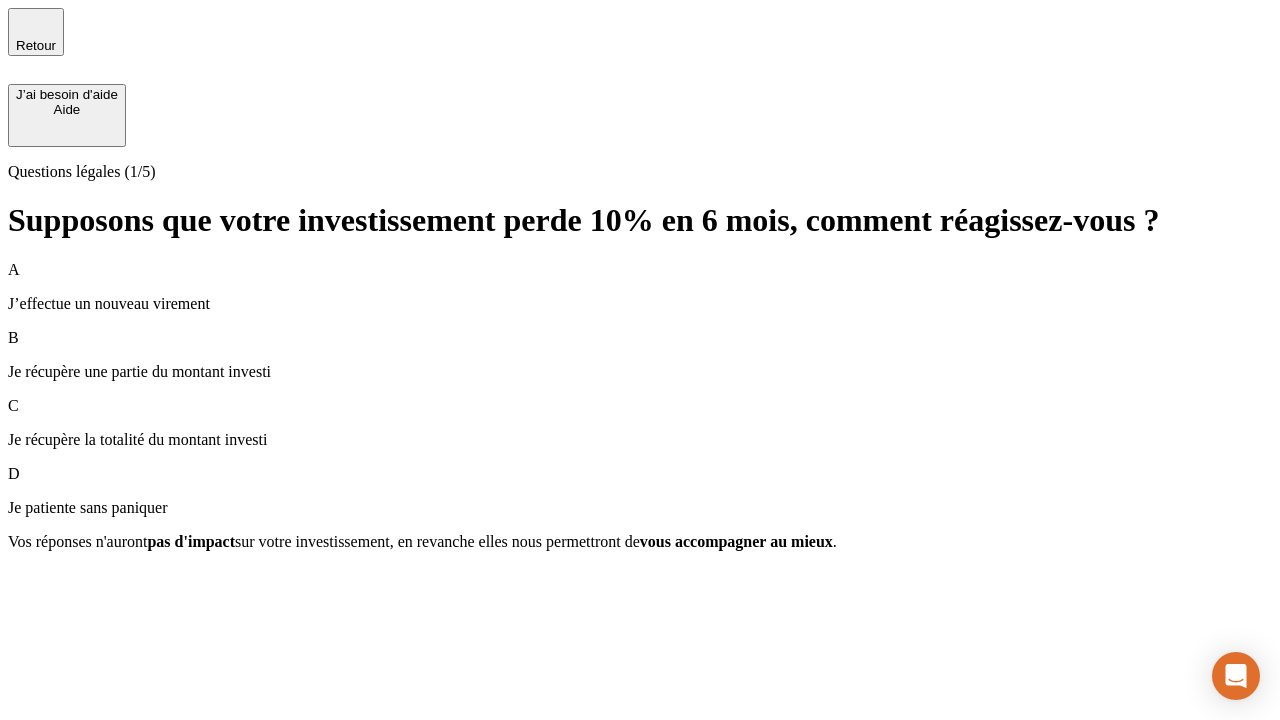 click on "Je récupère une partie du montant investi" at bounding box center [640, 372] 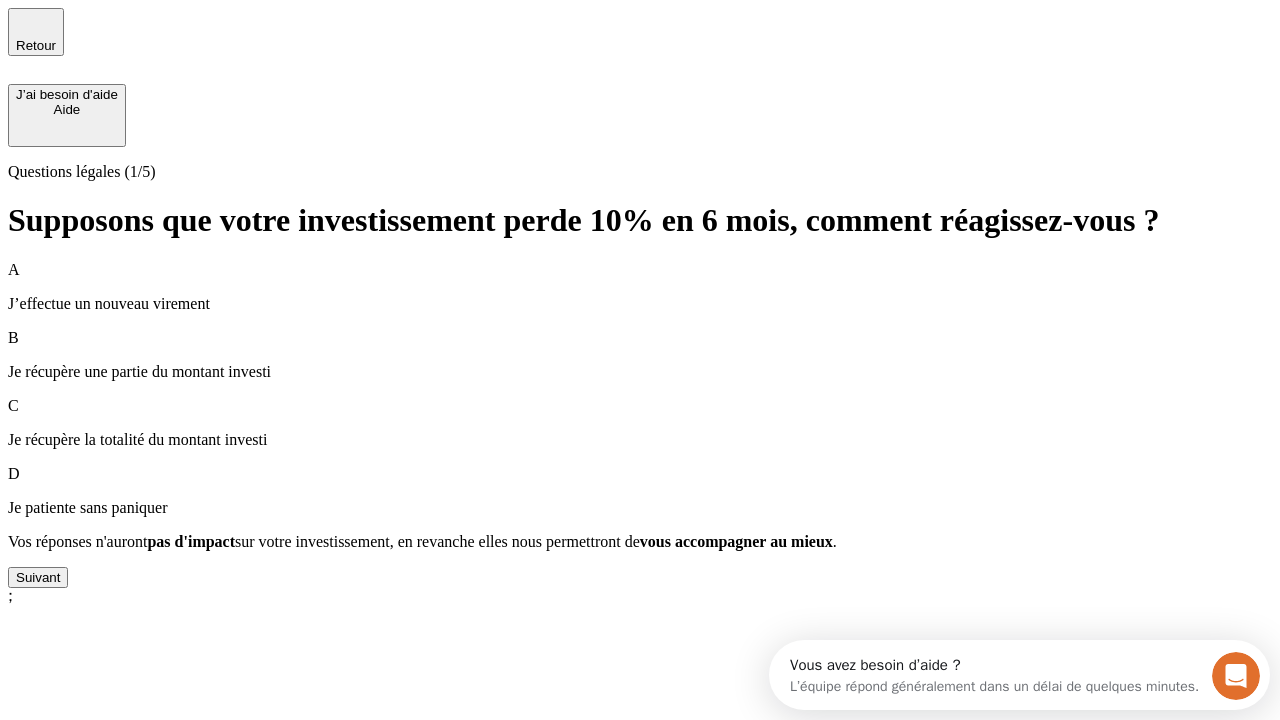 scroll, scrollTop: 0, scrollLeft: 0, axis: both 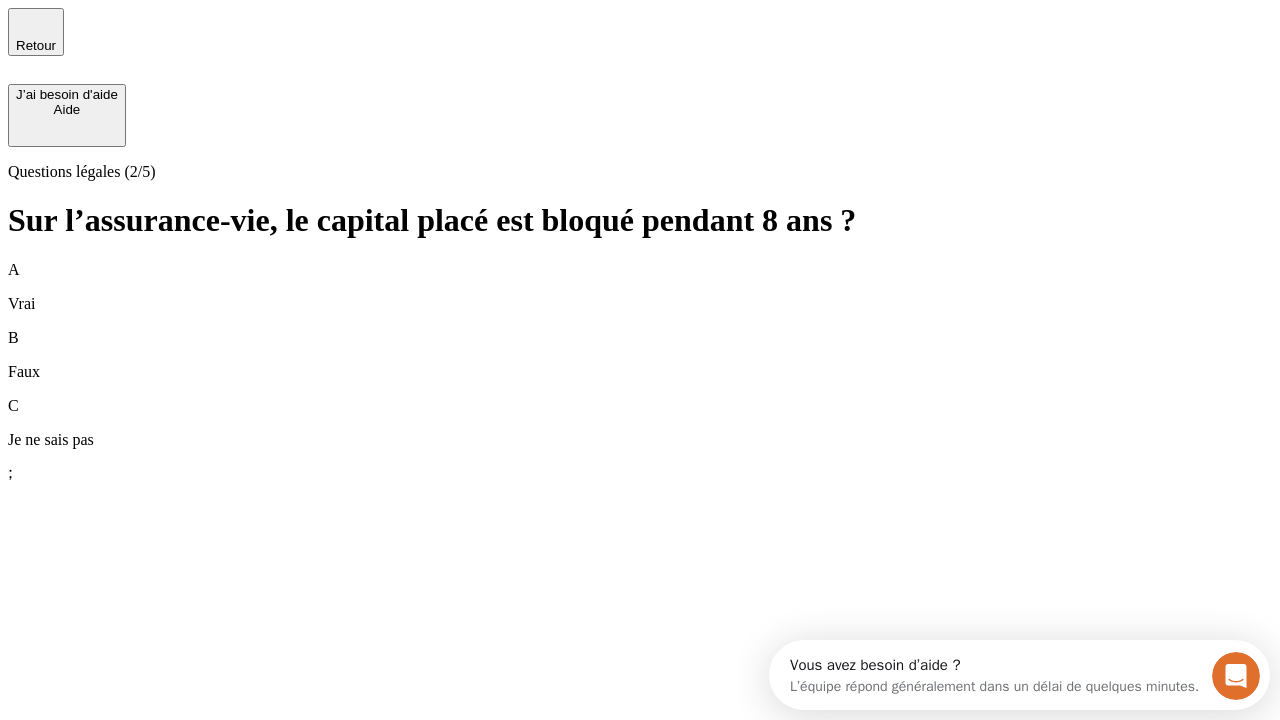 click on "B Faux" at bounding box center (640, 355) 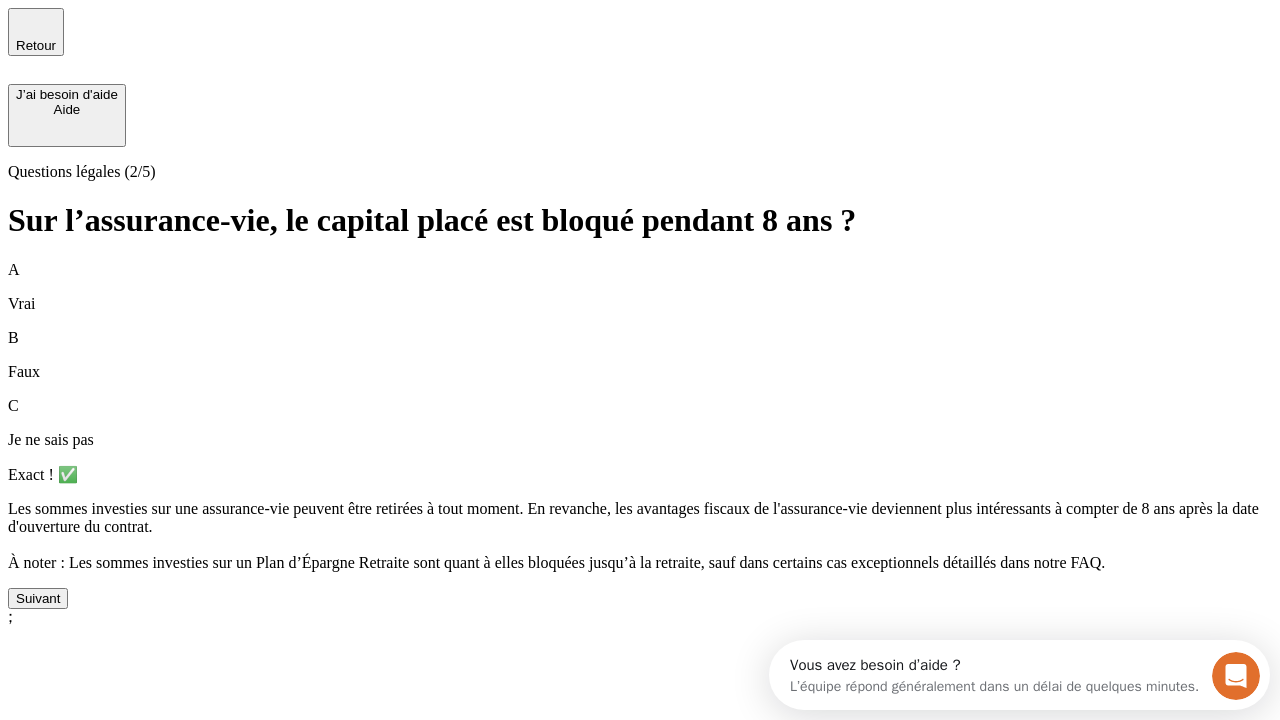 click on "Suivant" at bounding box center [38, 598] 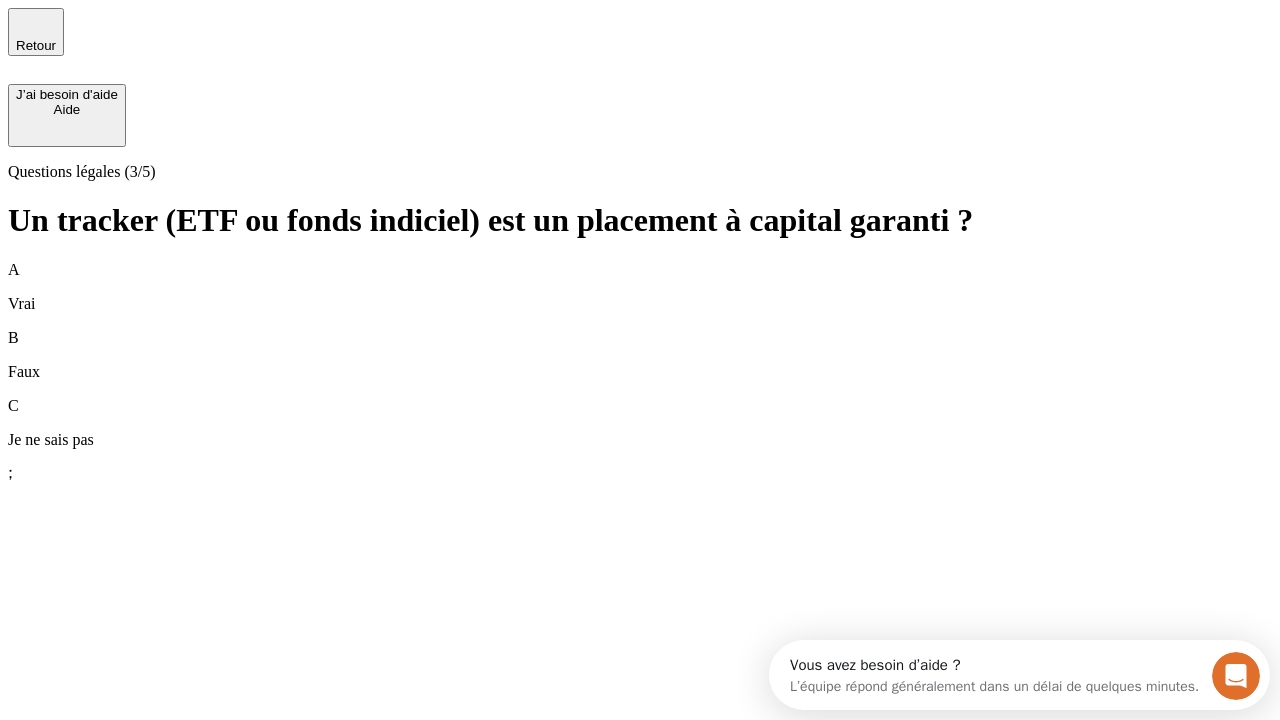 scroll, scrollTop: 18, scrollLeft: 0, axis: vertical 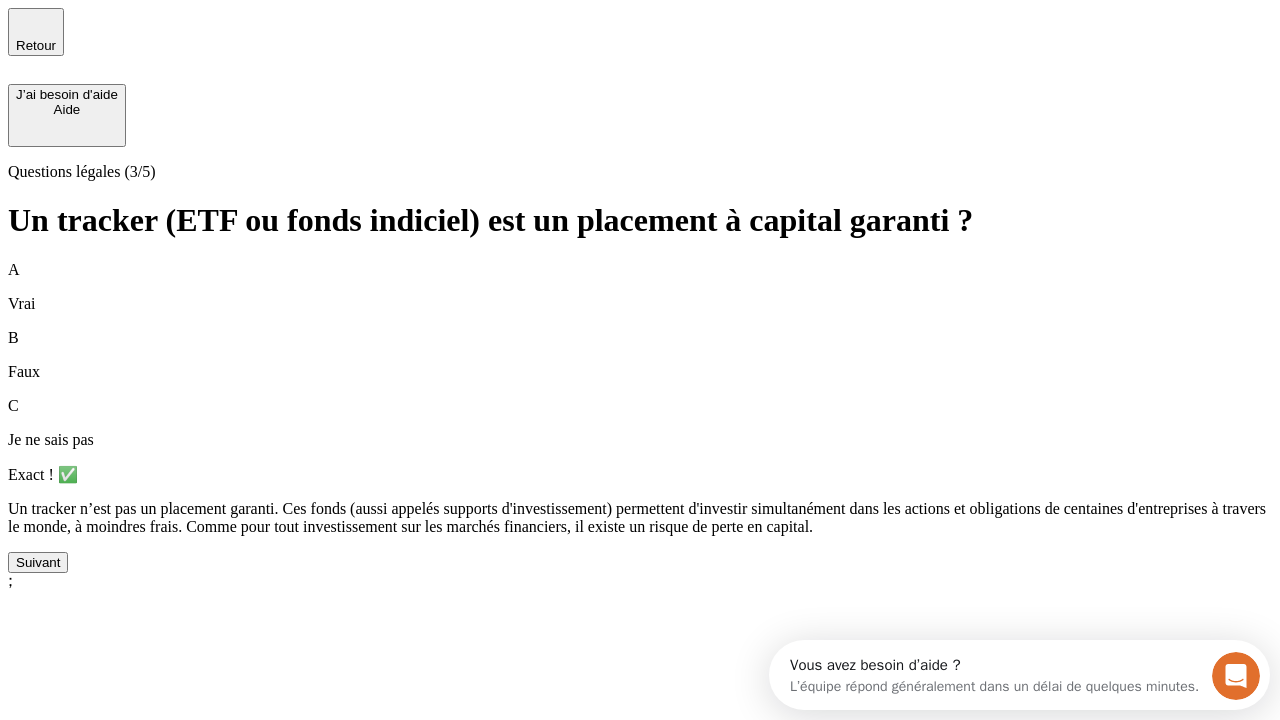 click on "Suivant" at bounding box center (38, 562) 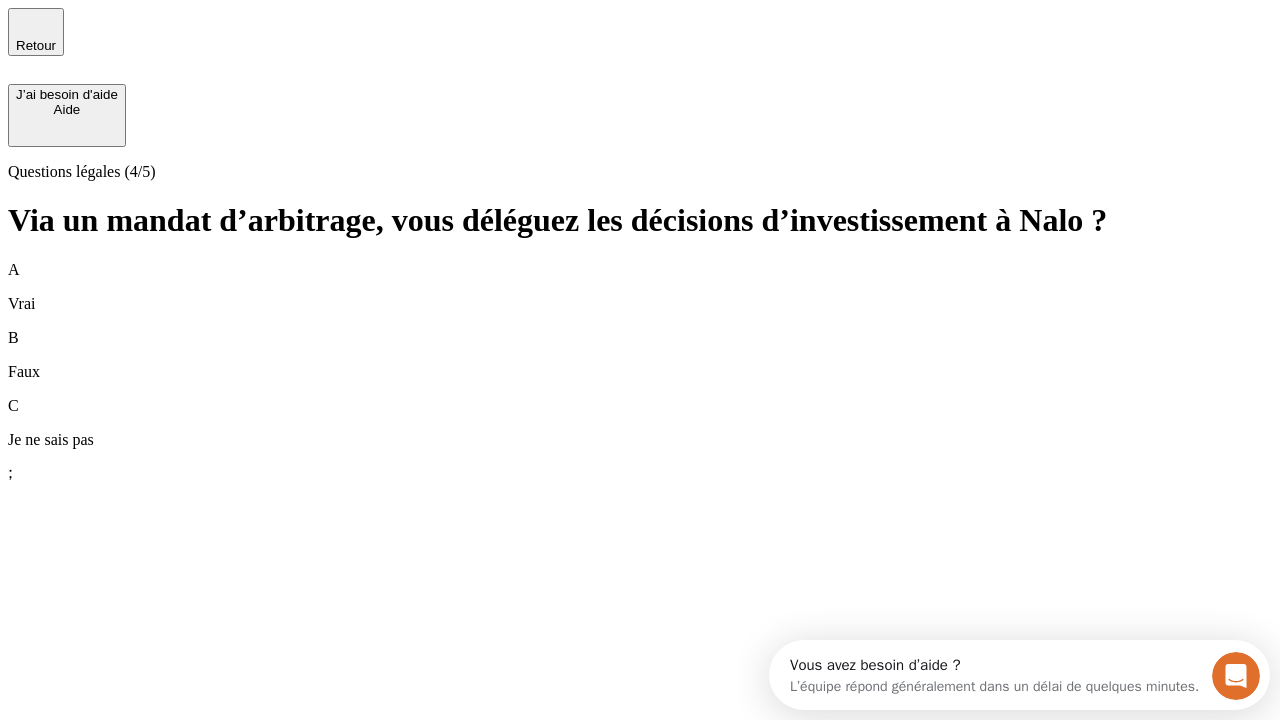 click on "A Vrai" at bounding box center [640, 287] 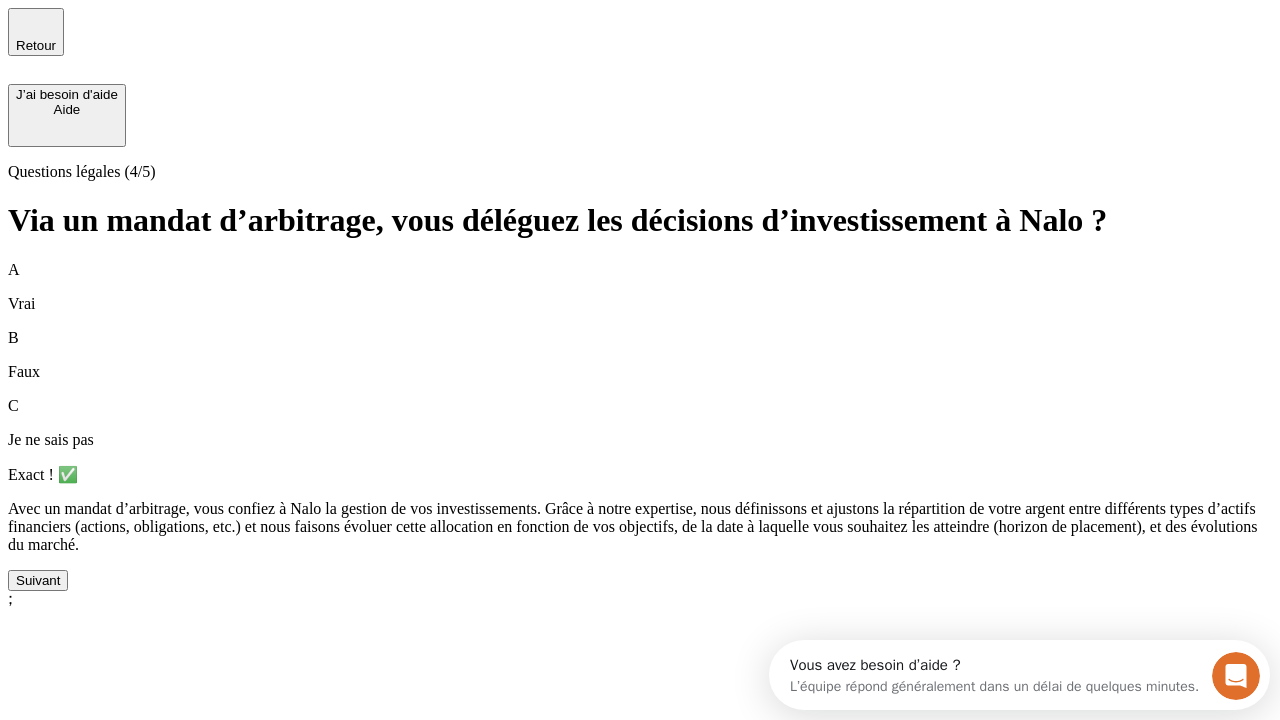click on "Suivant" at bounding box center [38, 580] 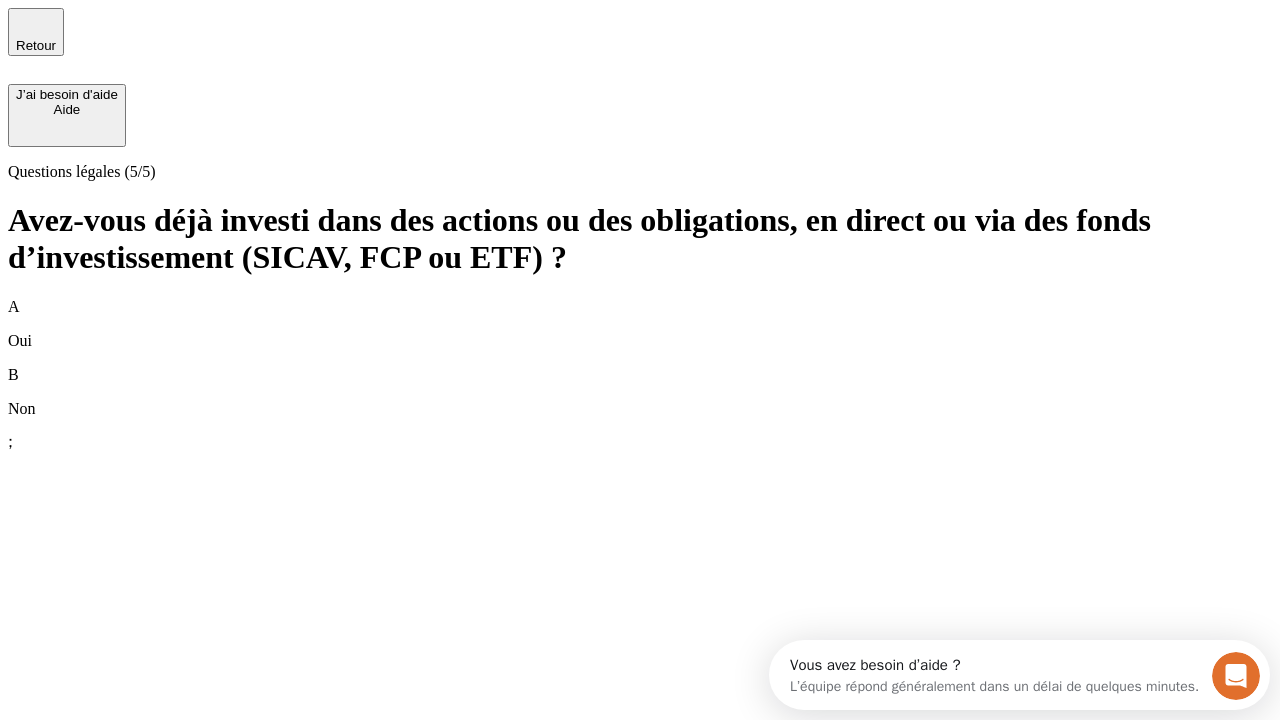 click on "B Non" at bounding box center [640, 392] 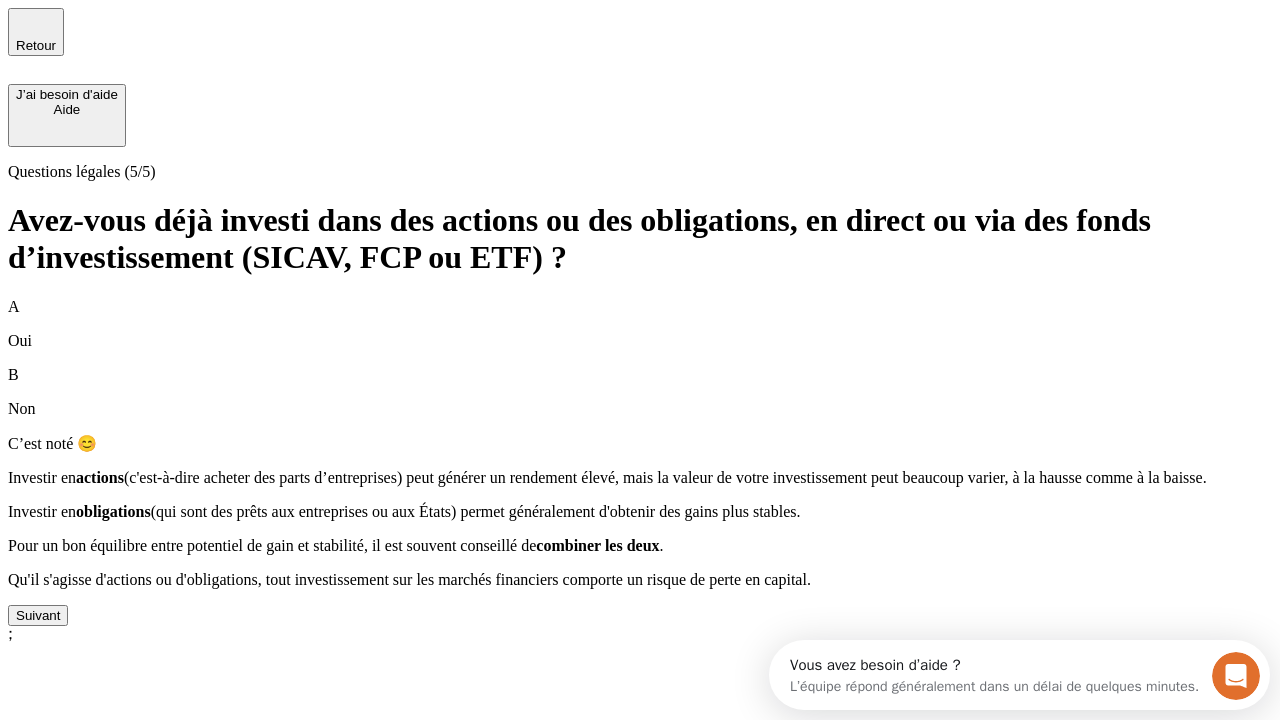 click on "Suivant" at bounding box center (38, 615) 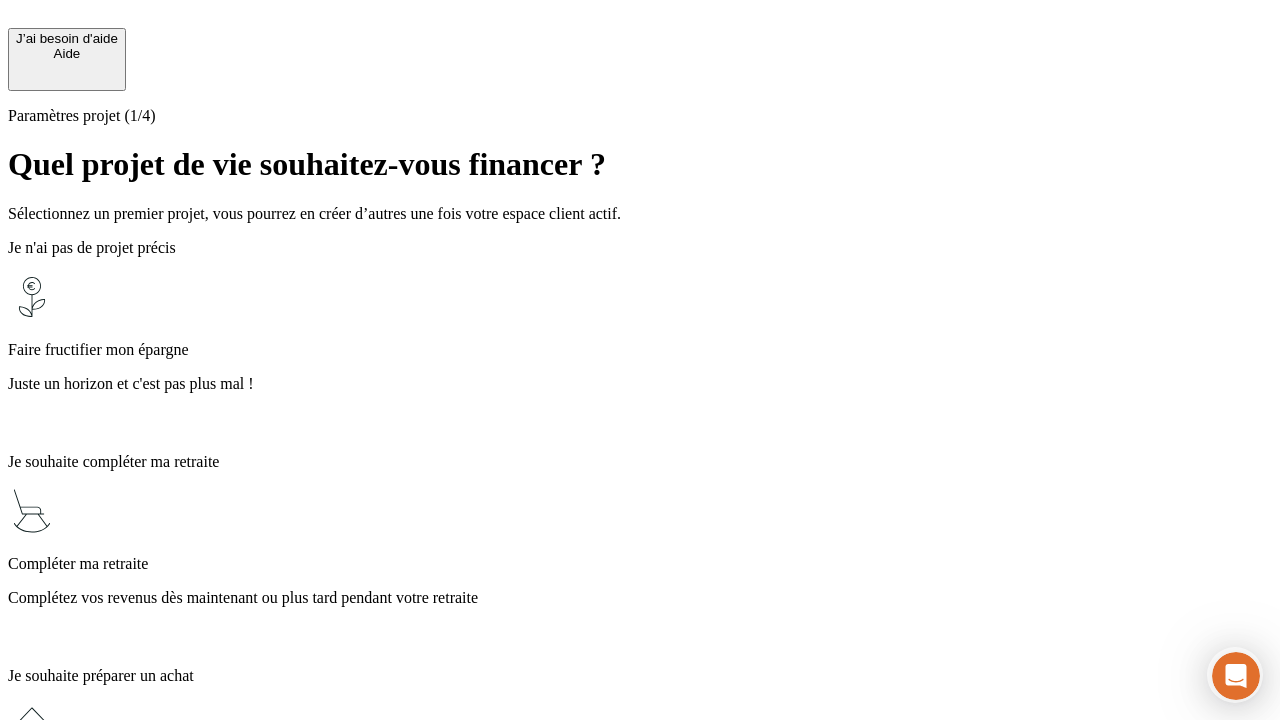 click on "Juste un horizon et c'est pas plus mal !" at bounding box center (640, 384) 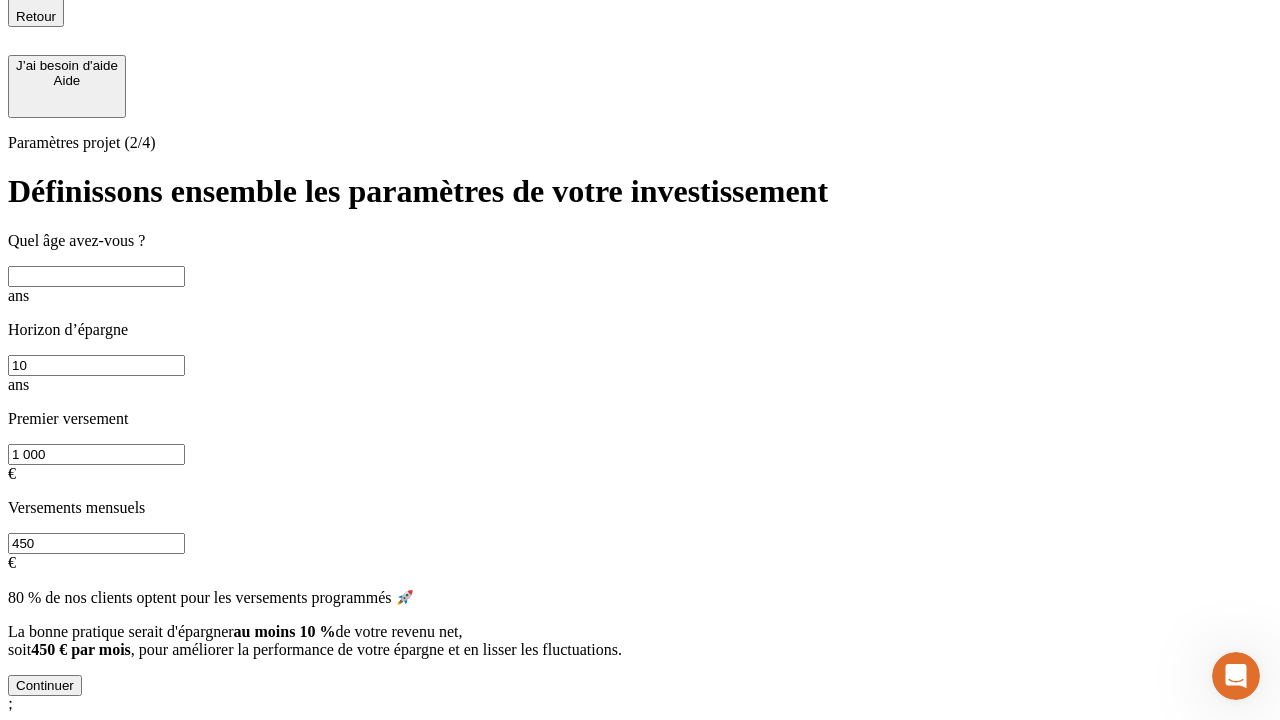 scroll, scrollTop: 22, scrollLeft: 0, axis: vertical 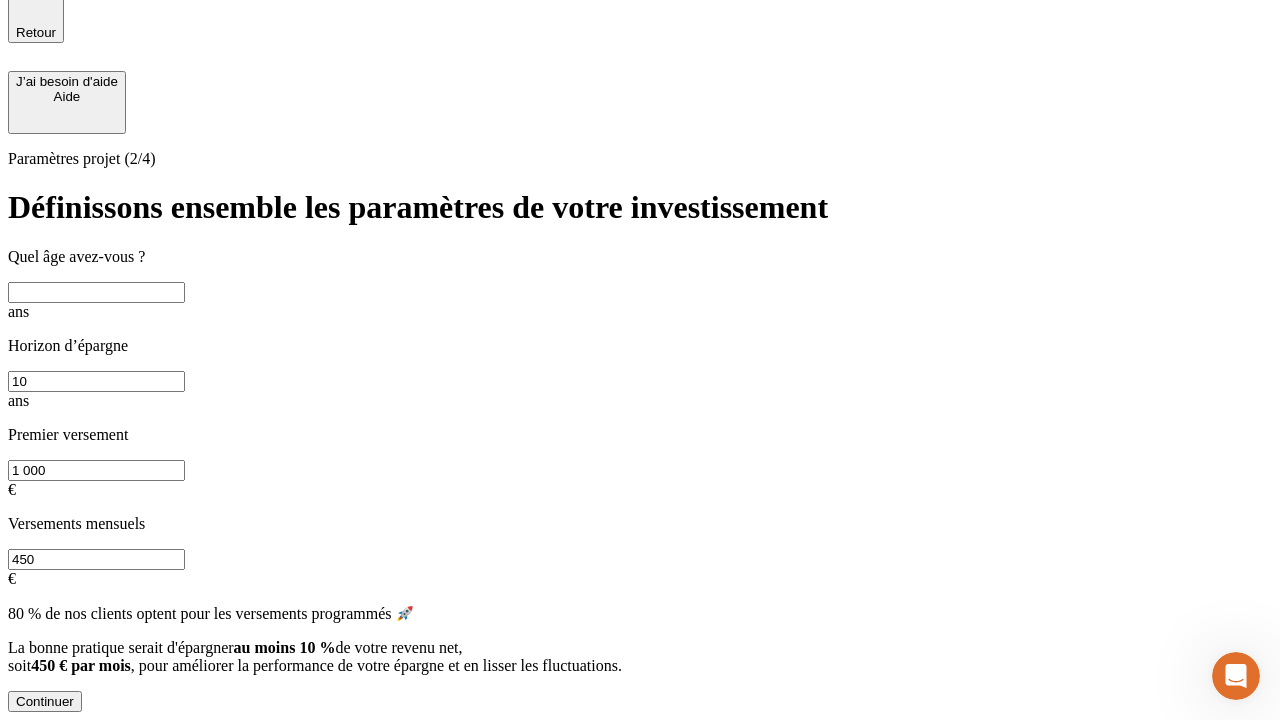 click at bounding box center [96, 292] 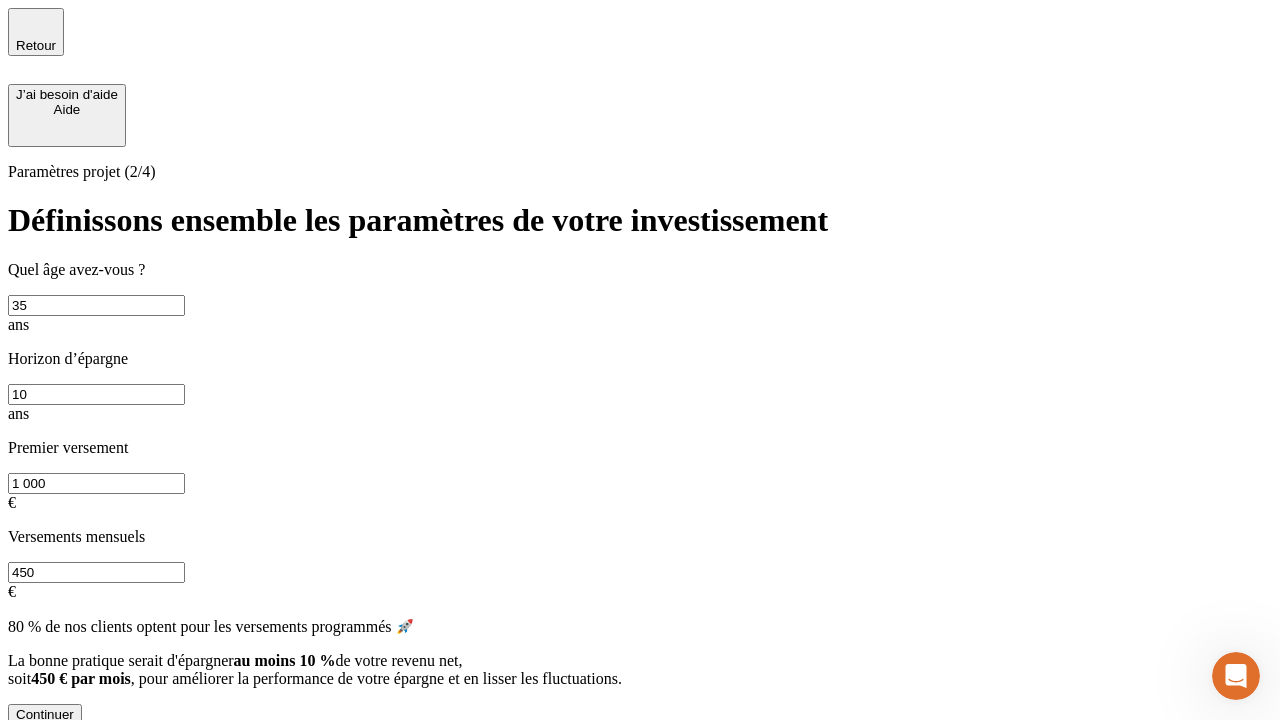 type on "35" 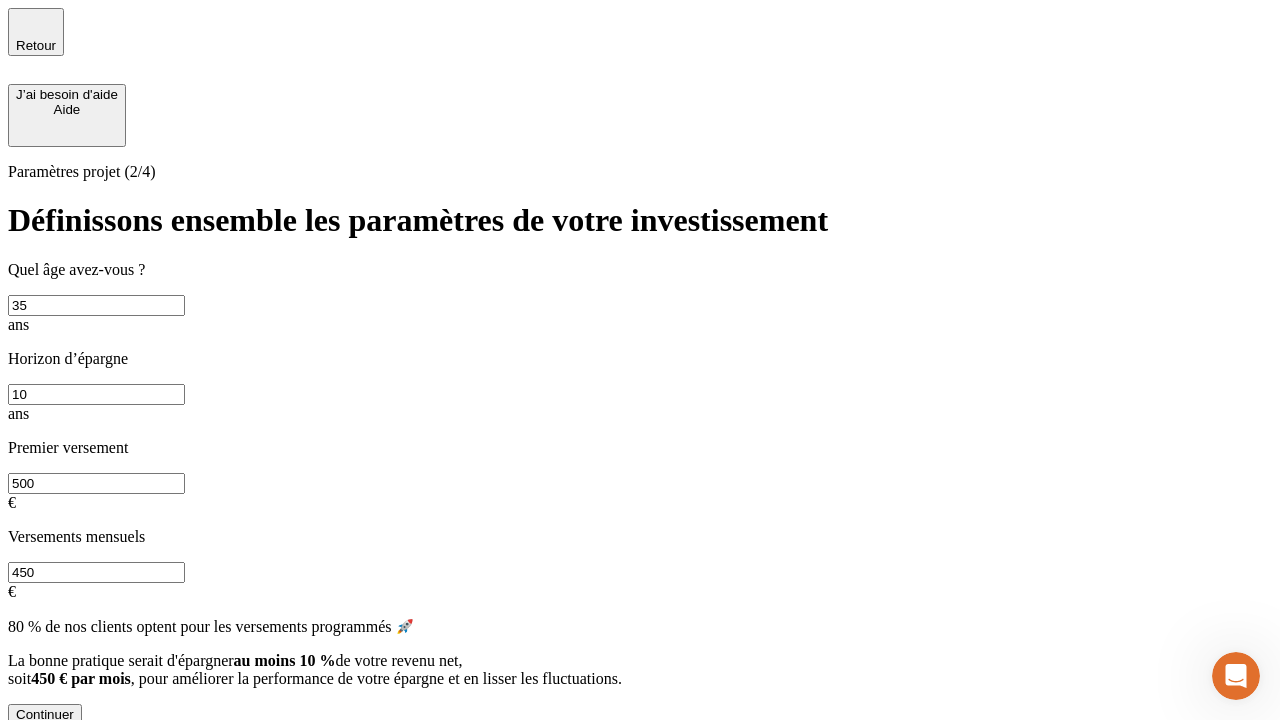 type on "500" 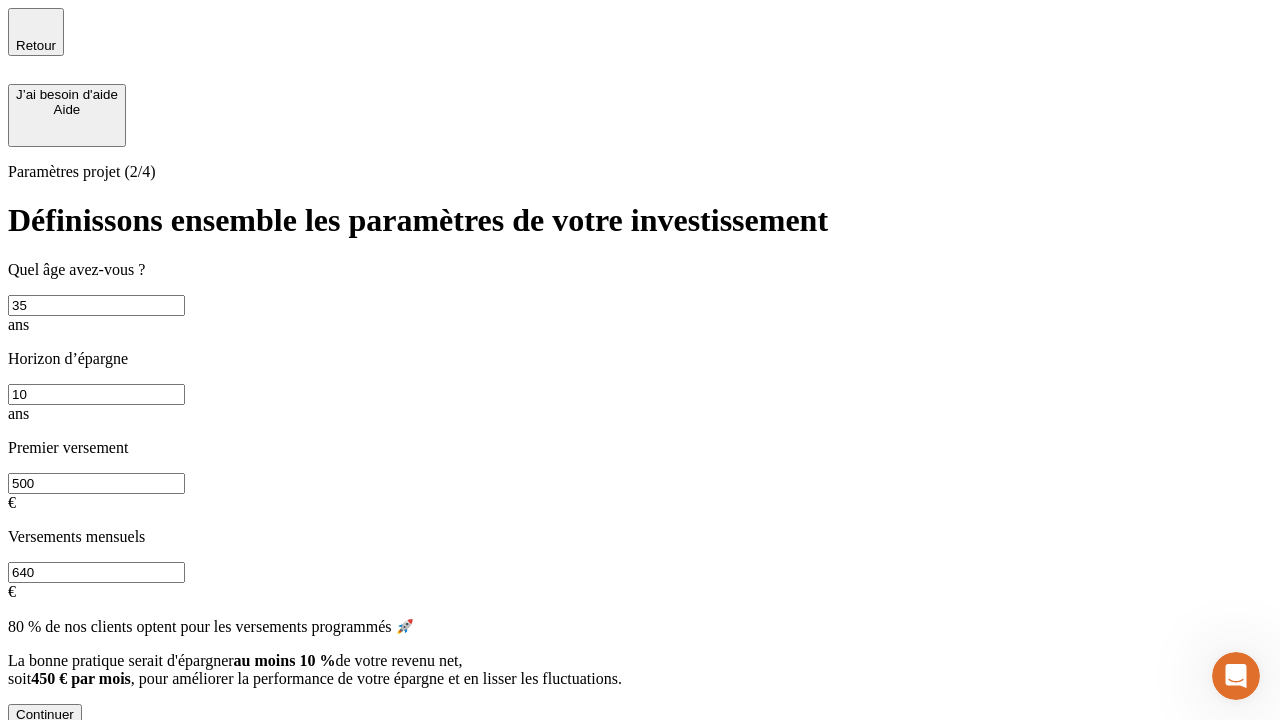 type on "640" 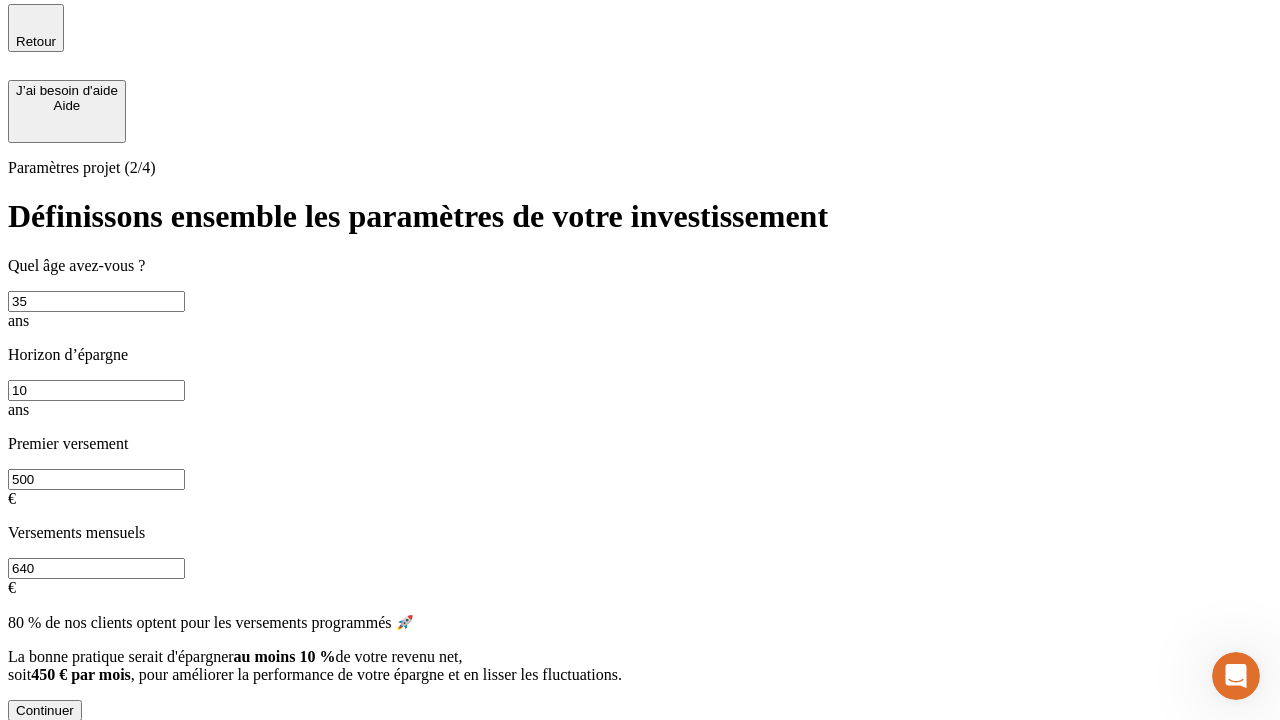 scroll, scrollTop: 0, scrollLeft: 0, axis: both 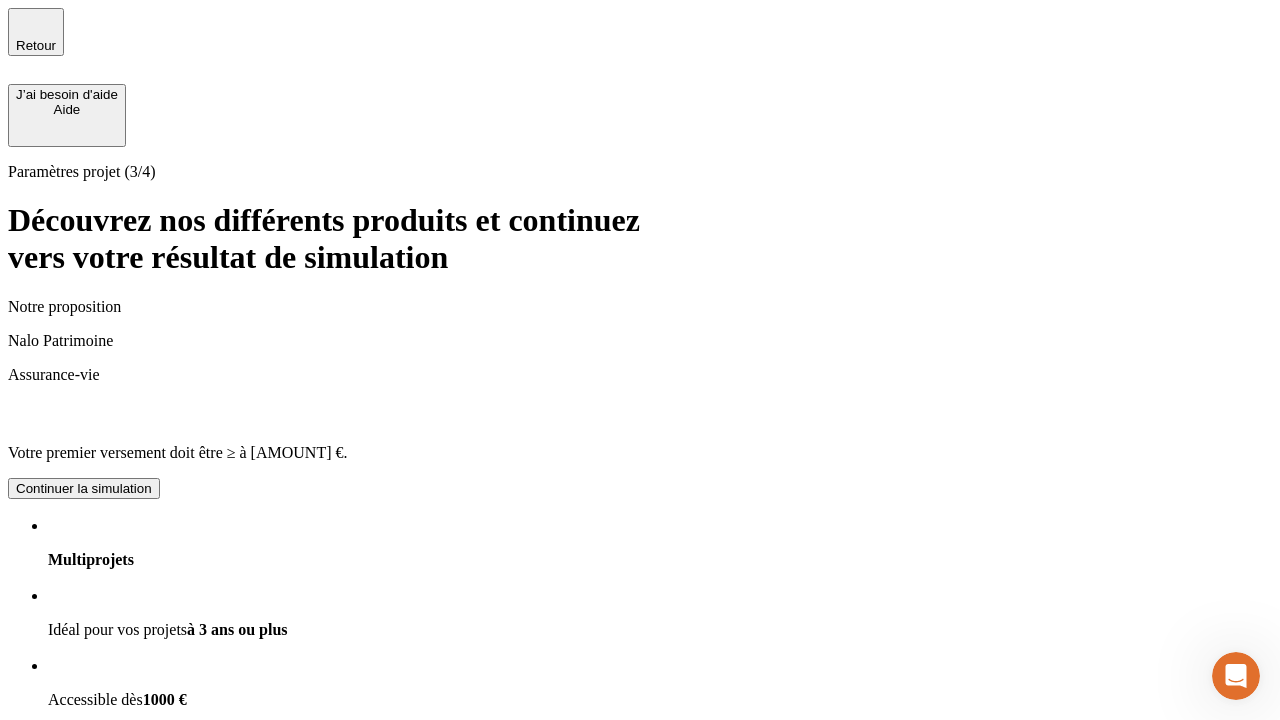 click on "Continuer la simulation" at bounding box center (84, 928) 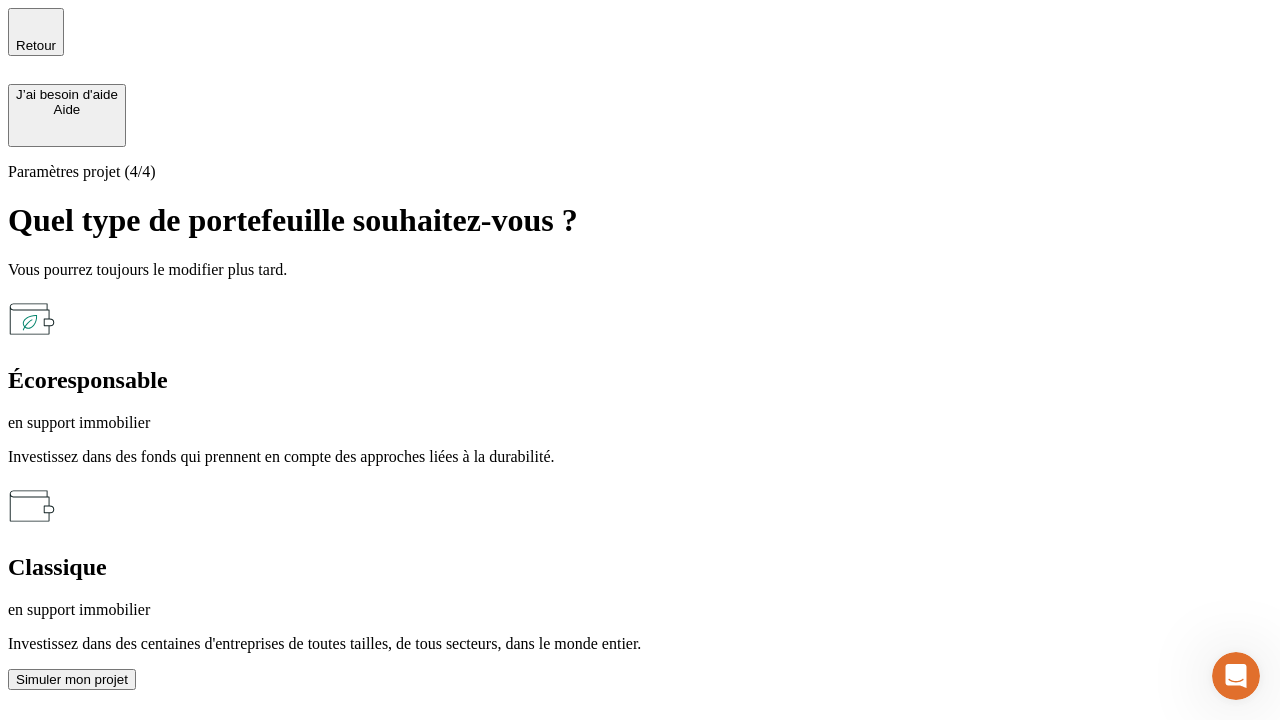 click on "en support immobilier" at bounding box center [640, 610] 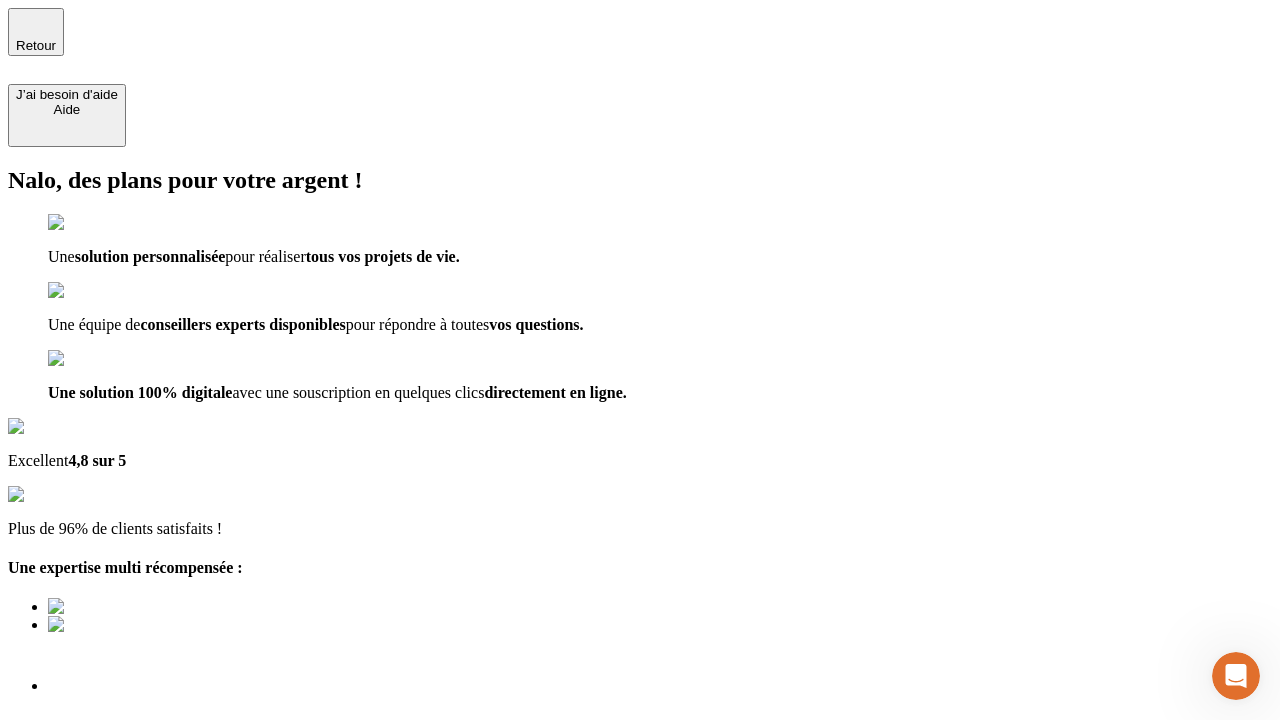 click on "Découvrir ma simulation" at bounding box center [87, 797] 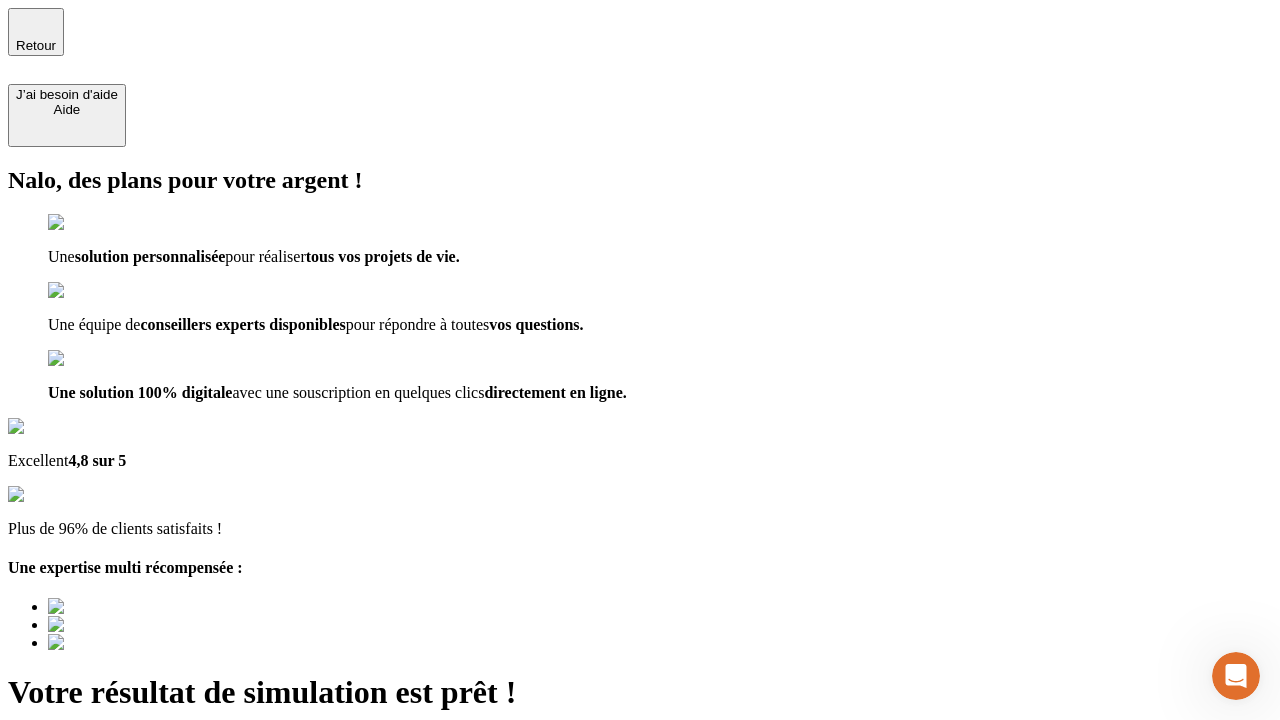 type on "testplaywright-paul-invest-4@[EMAIL]" 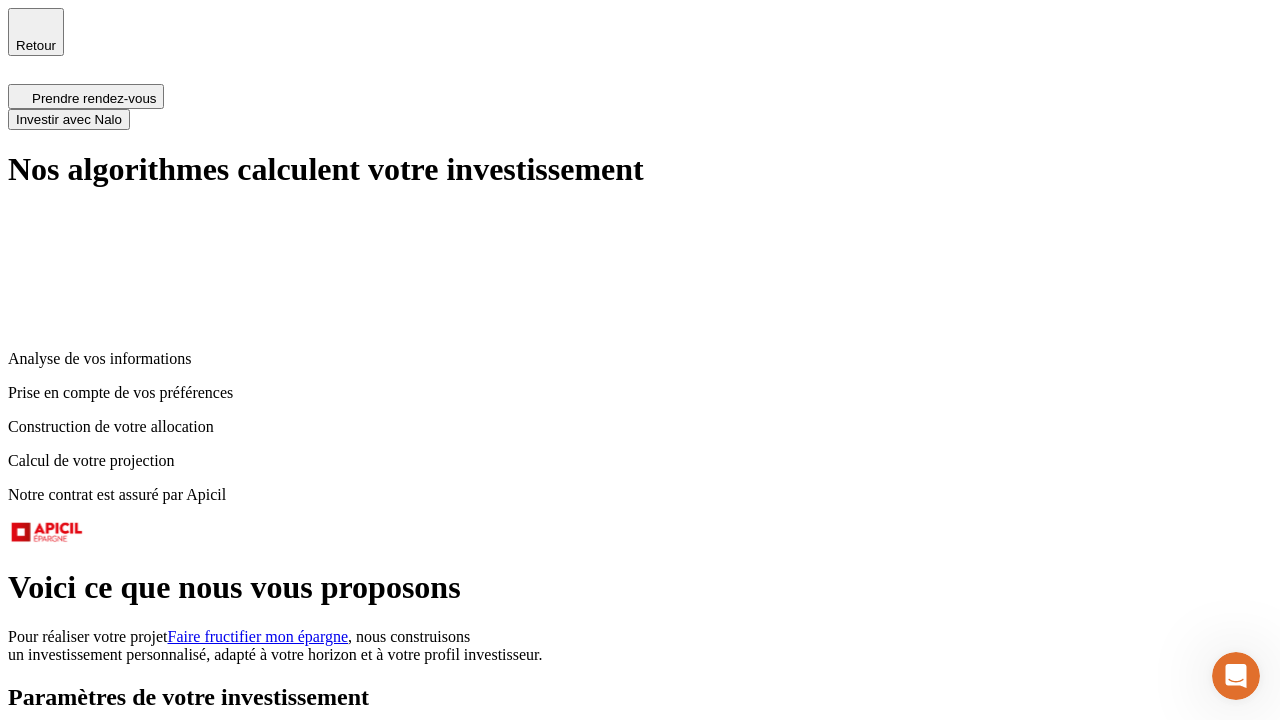 scroll, scrollTop: 8, scrollLeft: 0, axis: vertical 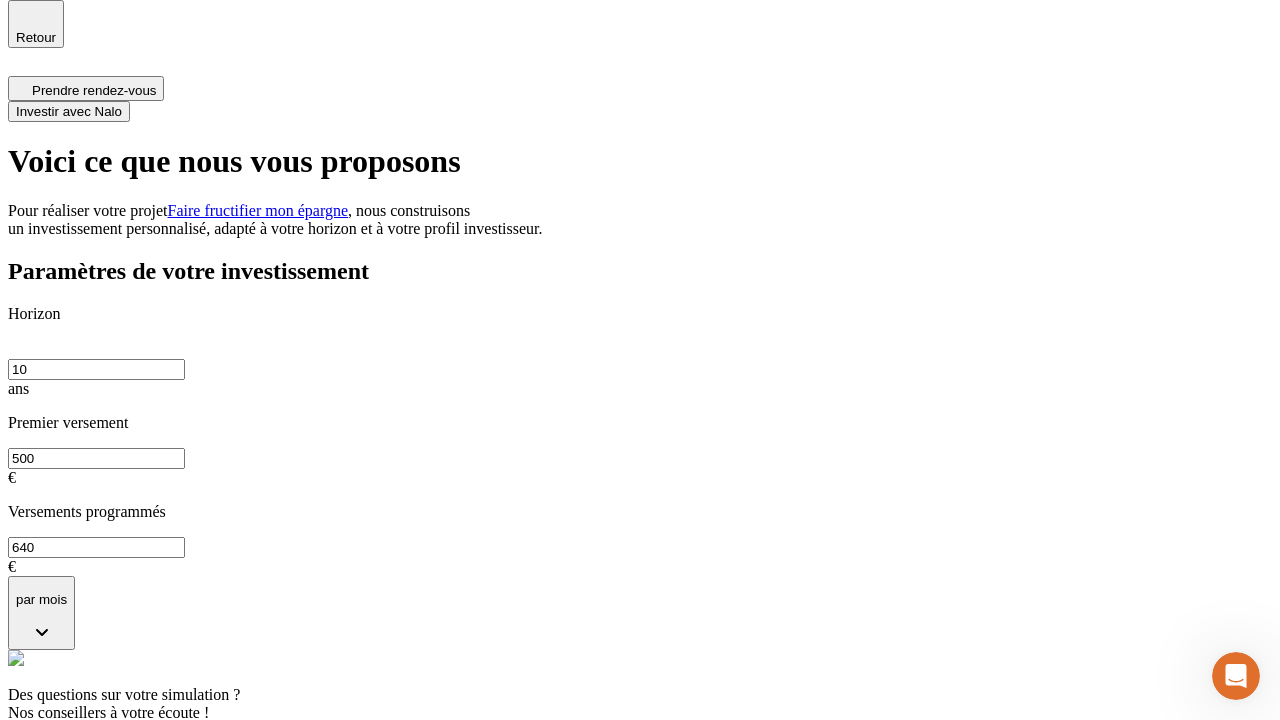 click on "Investir avec Nalo" at bounding box center [69, 111] 